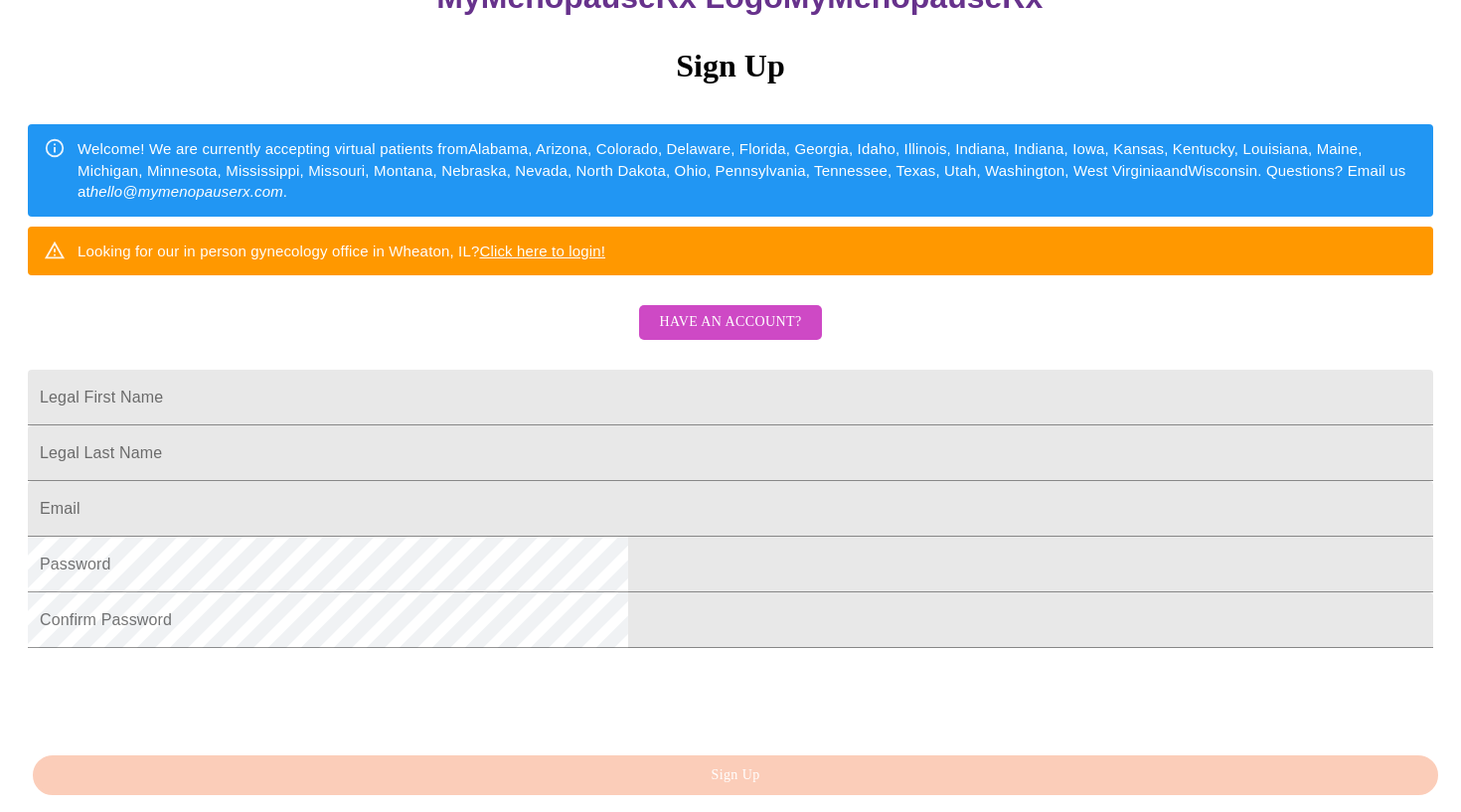 scroll, scrollTop: 221, scrollLeft: 0, axis: vertical 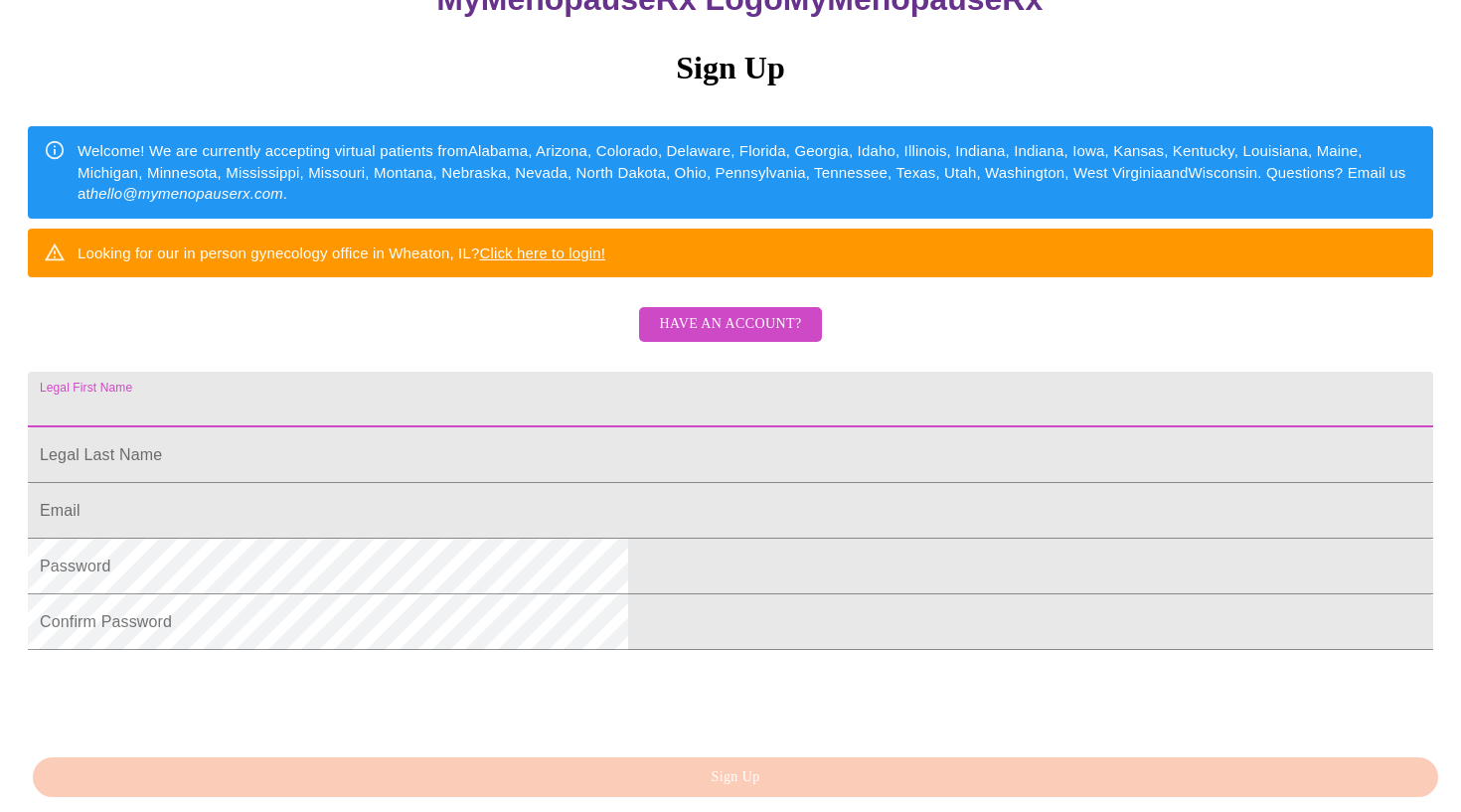 click on "Legal First Name" at bounding box center [730, 400] 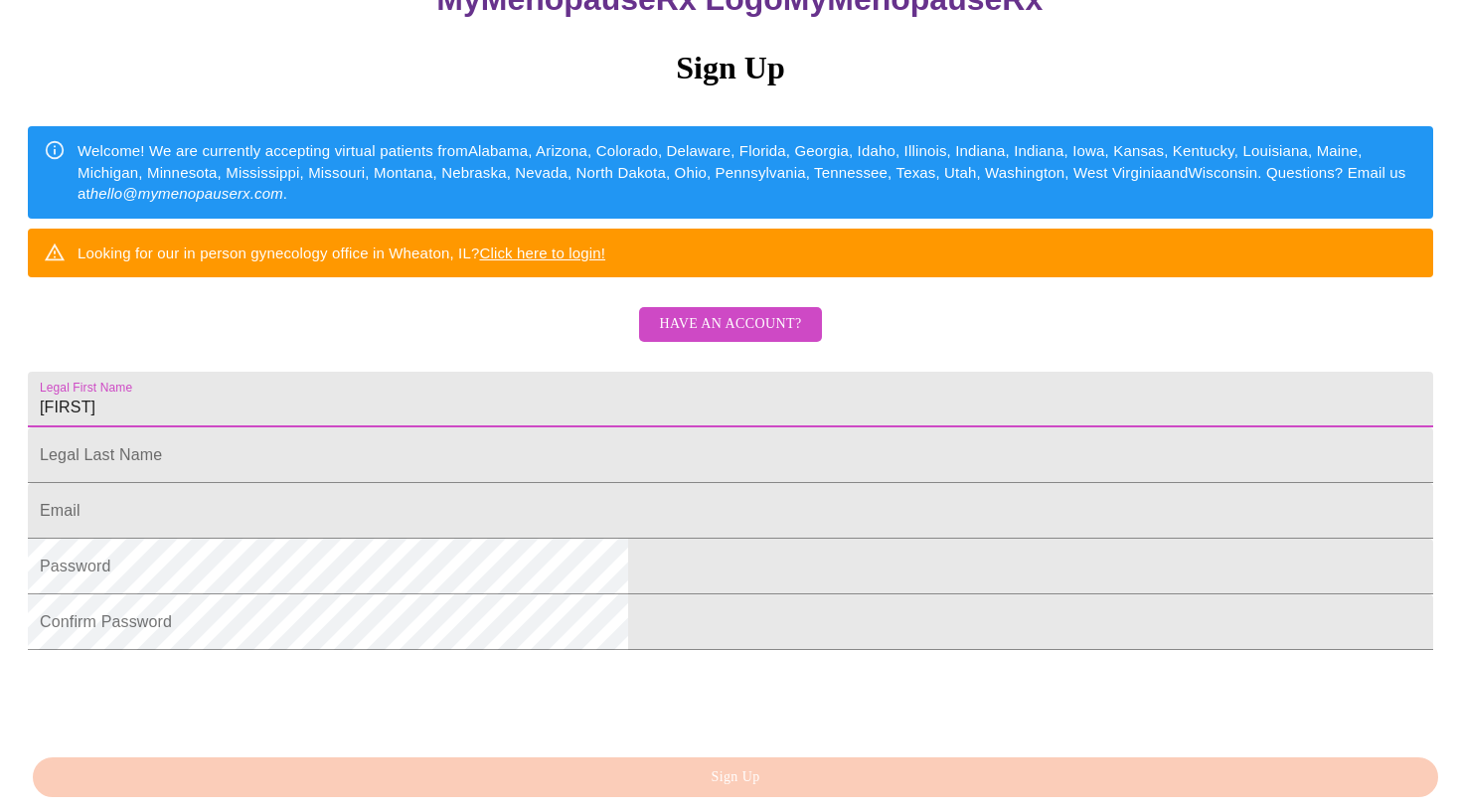 type on "[FIRST]" 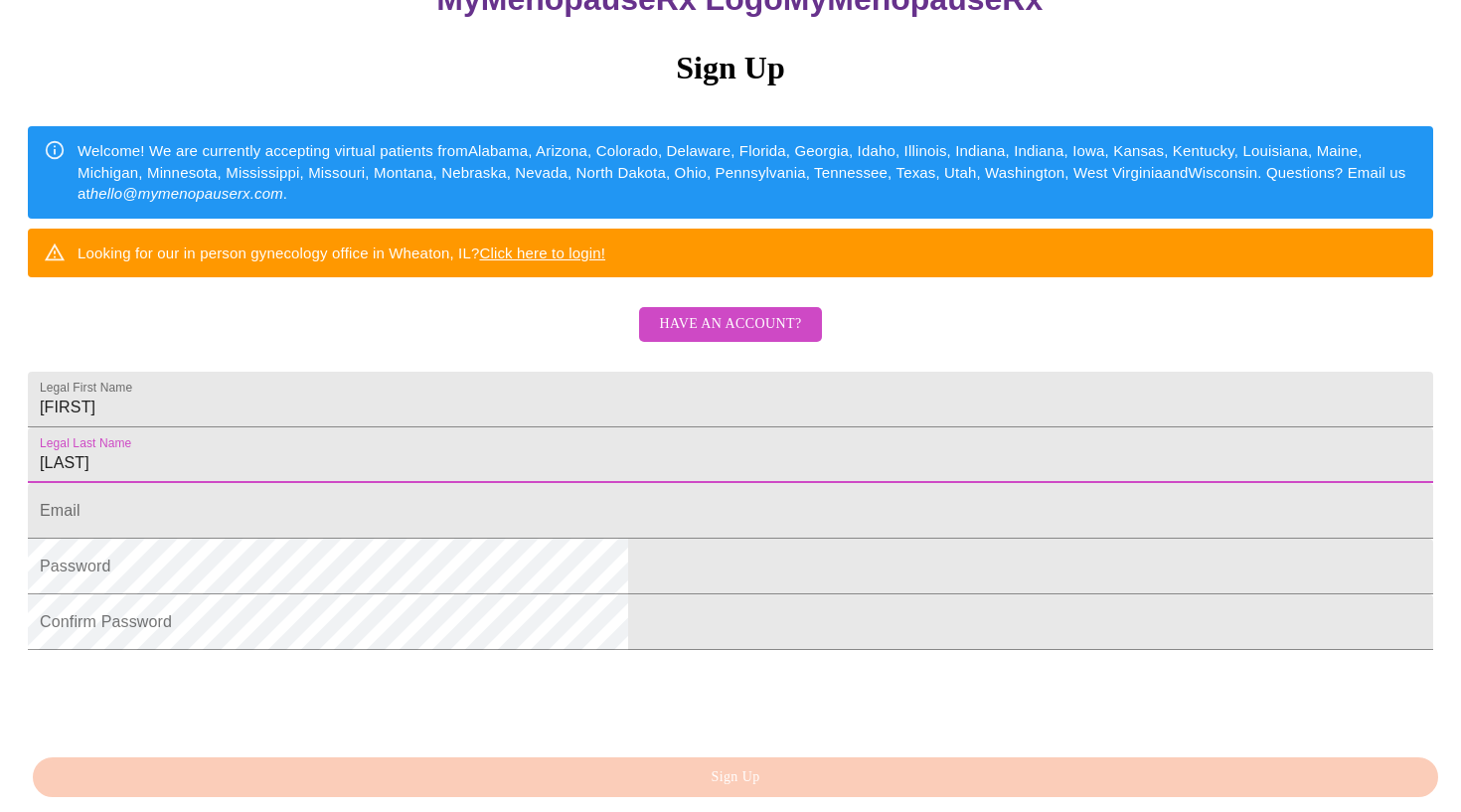 type on "[LAST]" 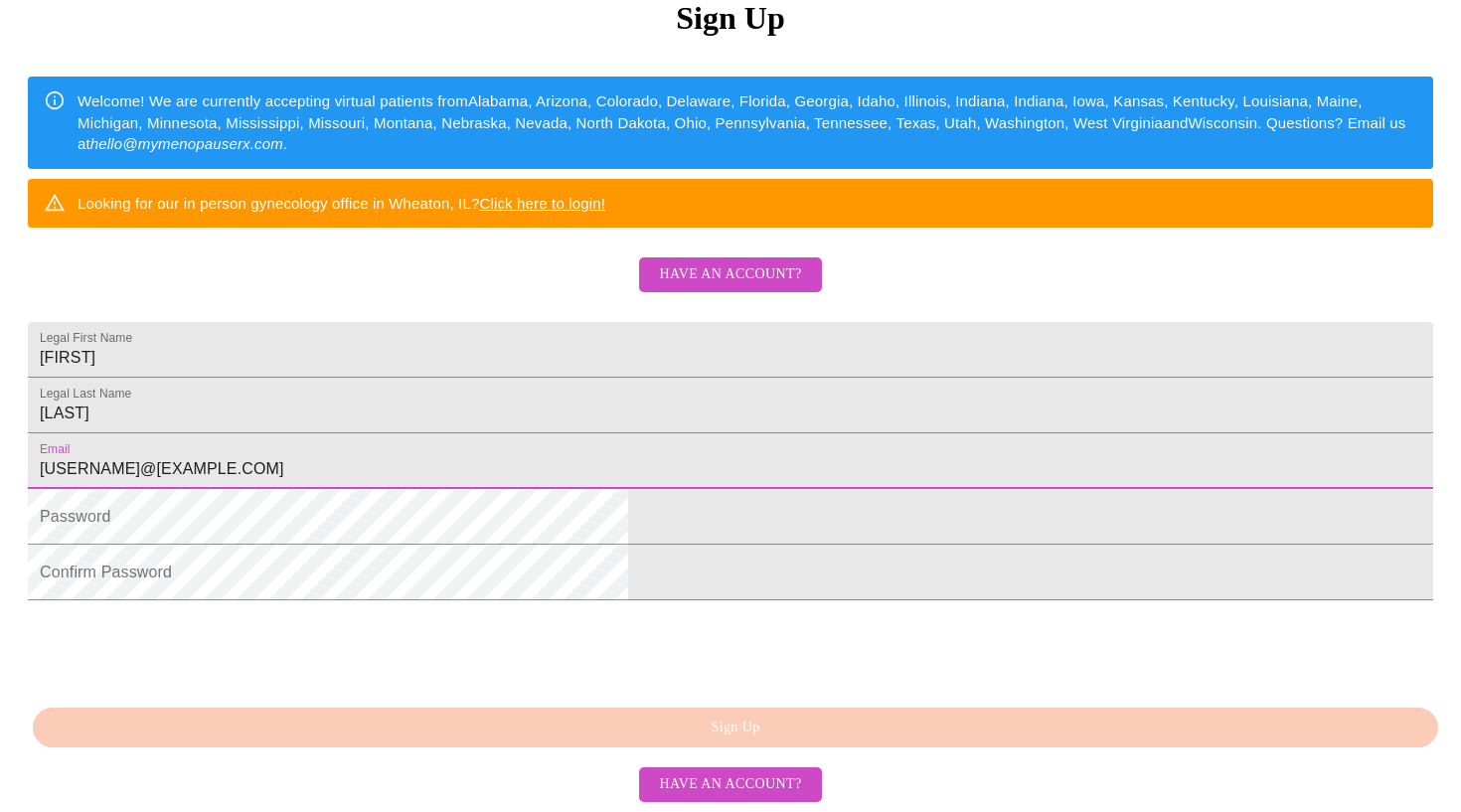 scroll, scrollTop: 418, scrollLeft: 0, axis: vertical 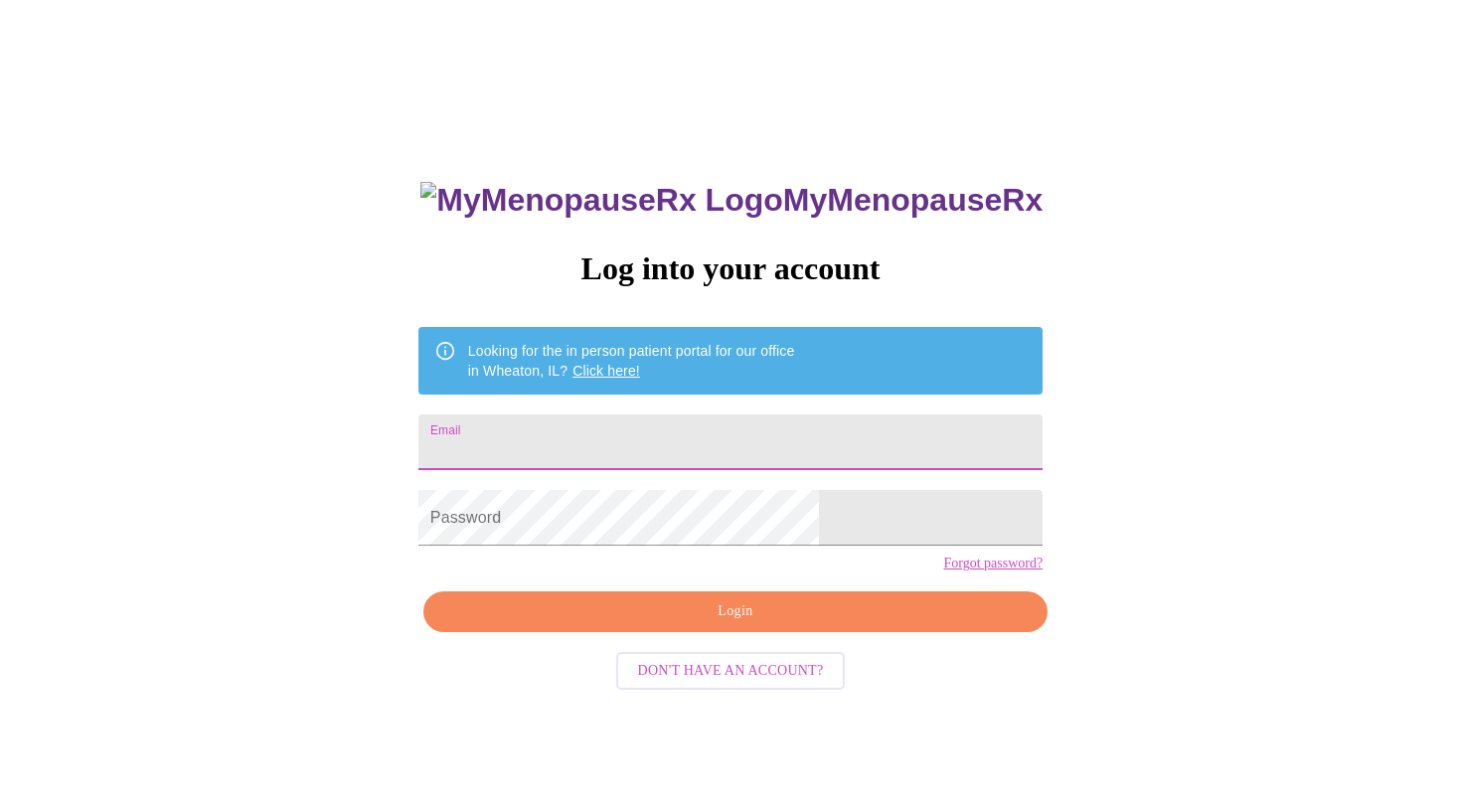 type on "[USERNAME]@[EXAMPLE.COM]" 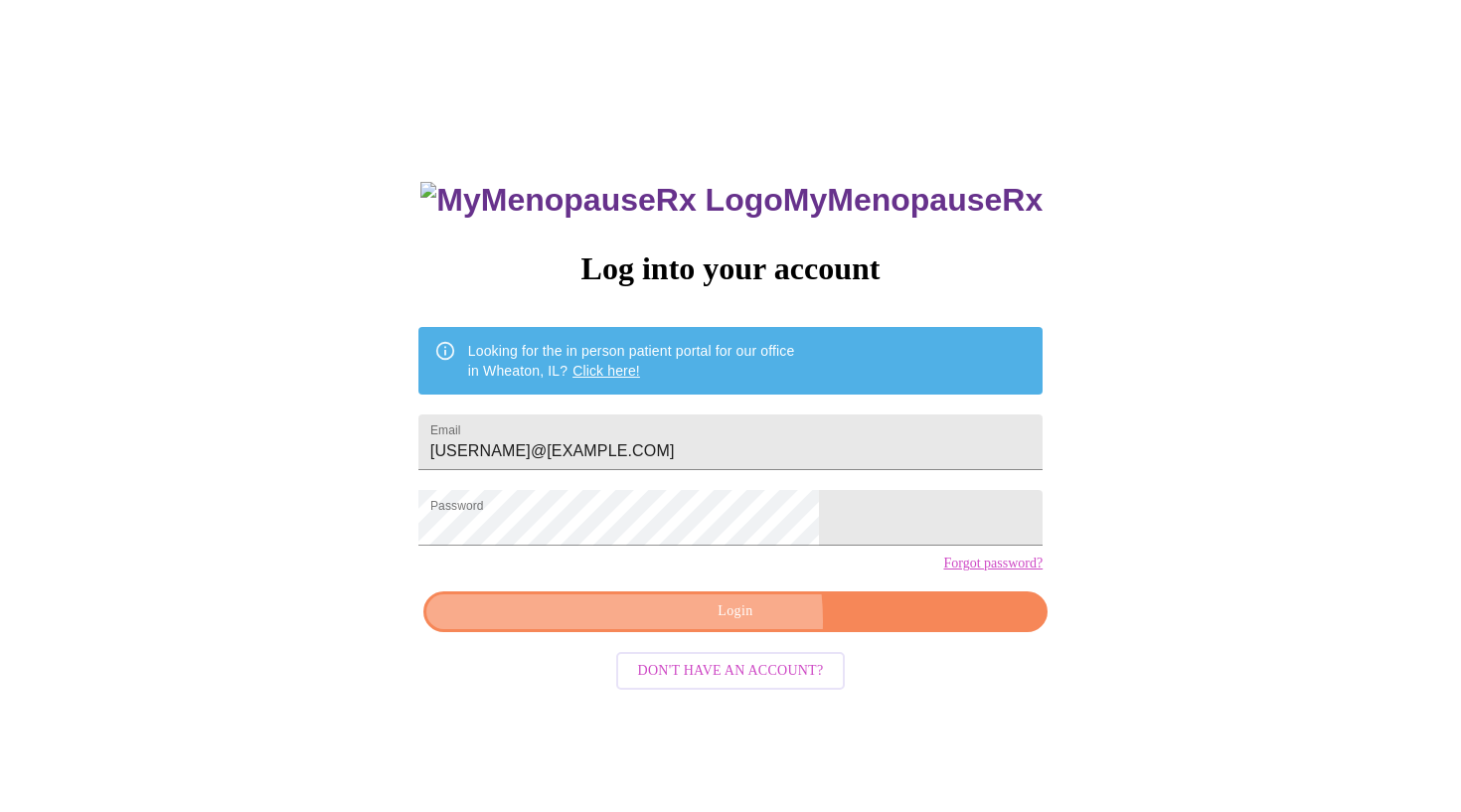 click on "Login" at bounding box center (735, 611) 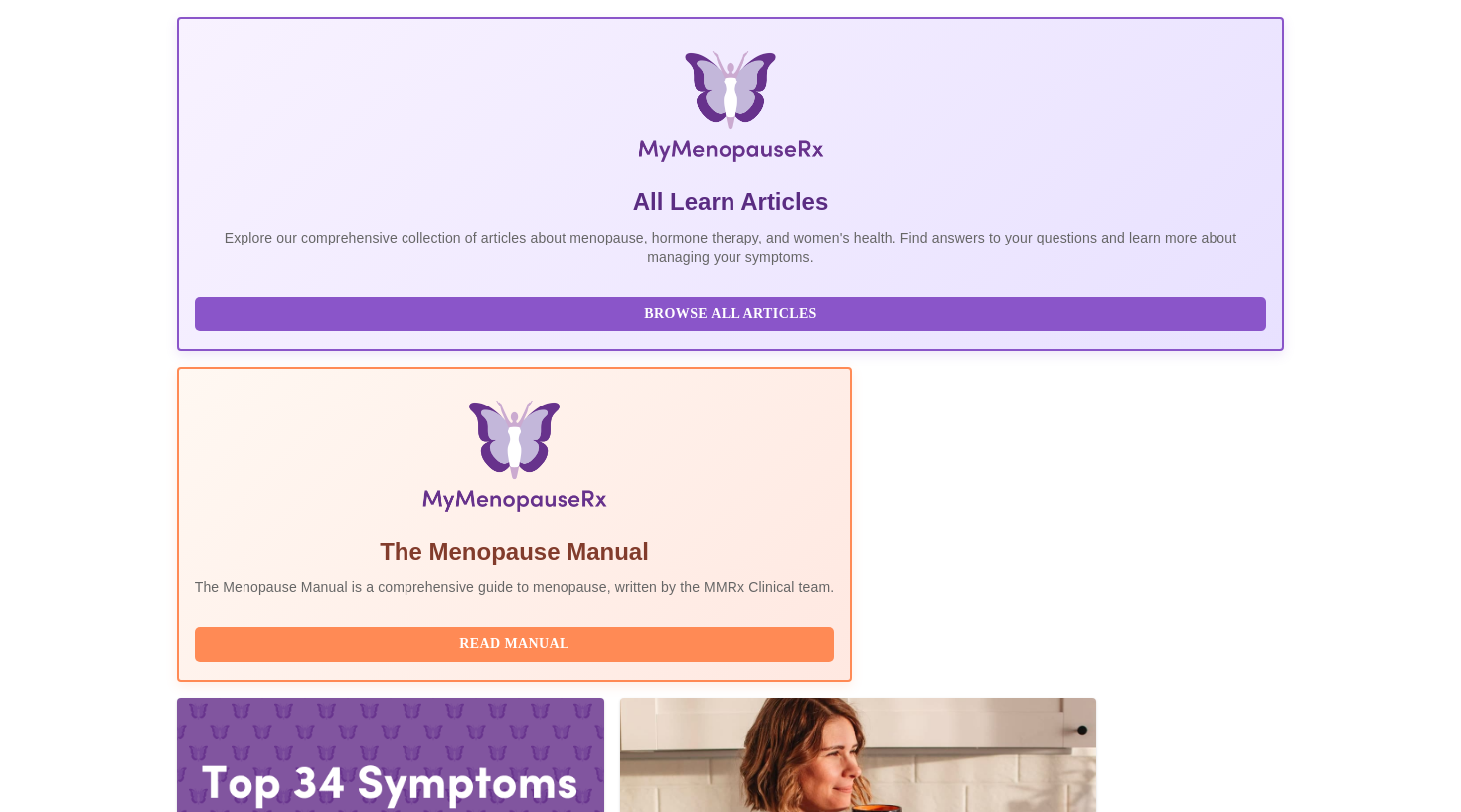 scroll, scrollTop: 271, scrollLeft: 0, axis: vertical 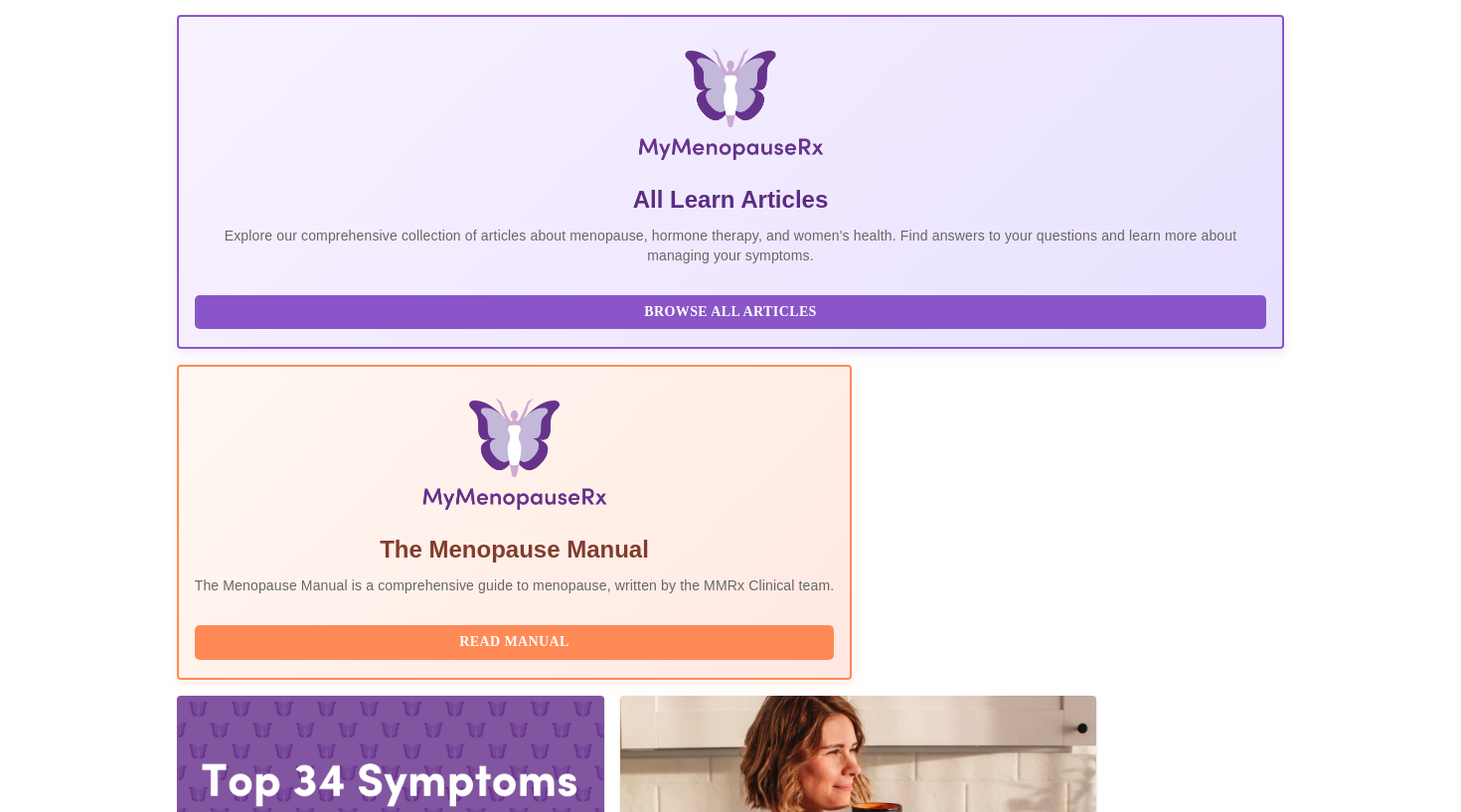 click on "Join Waiting Room" at bounding box center (1179, 2292) 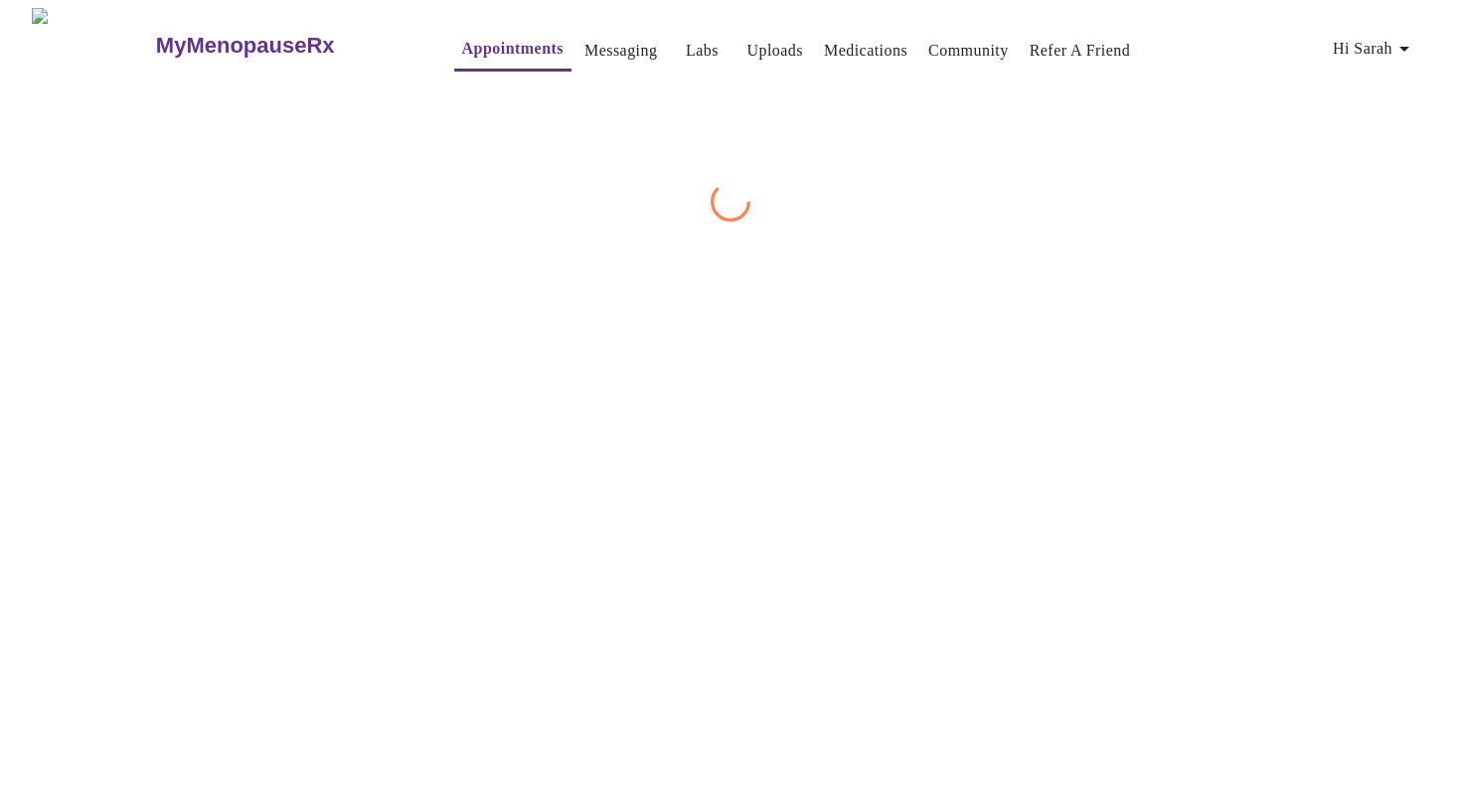 scroll, scrollTop: 0, scrollLeft: 0, axis: both 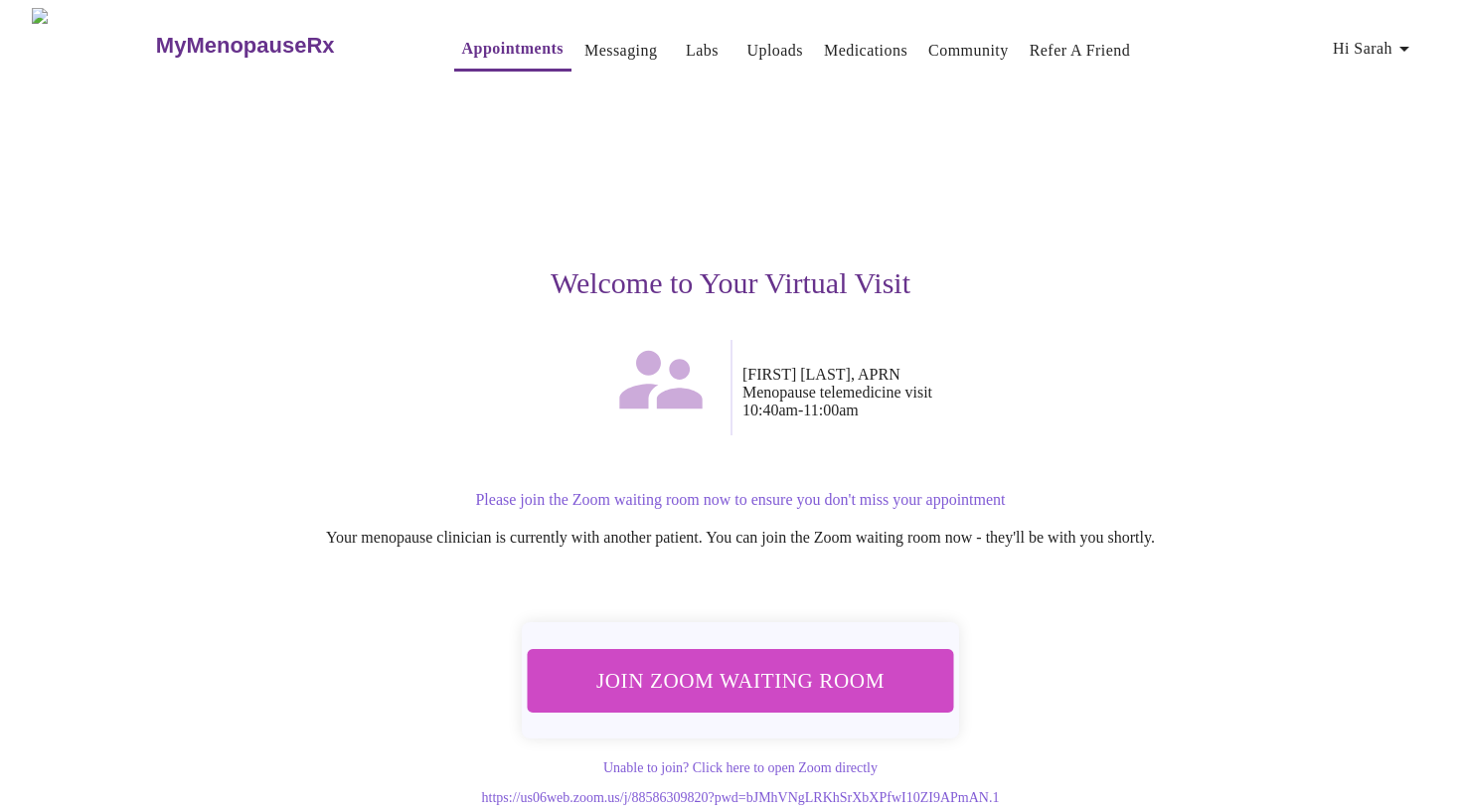 click on "Join Zoom Waiting Room" at bounding box center (740, 680) 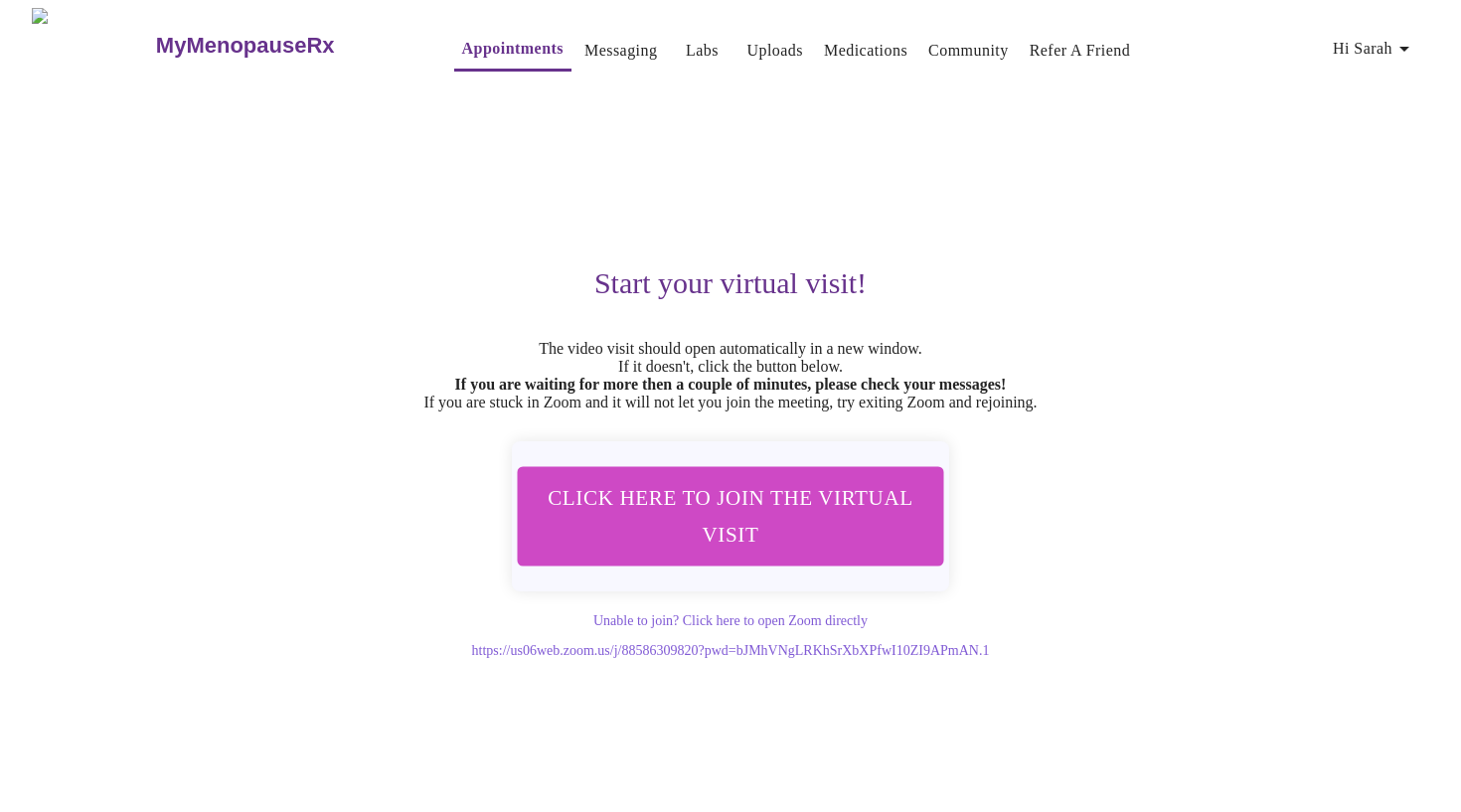 scroll, scrollTop: 0, scrollLeft: 0, axis: both 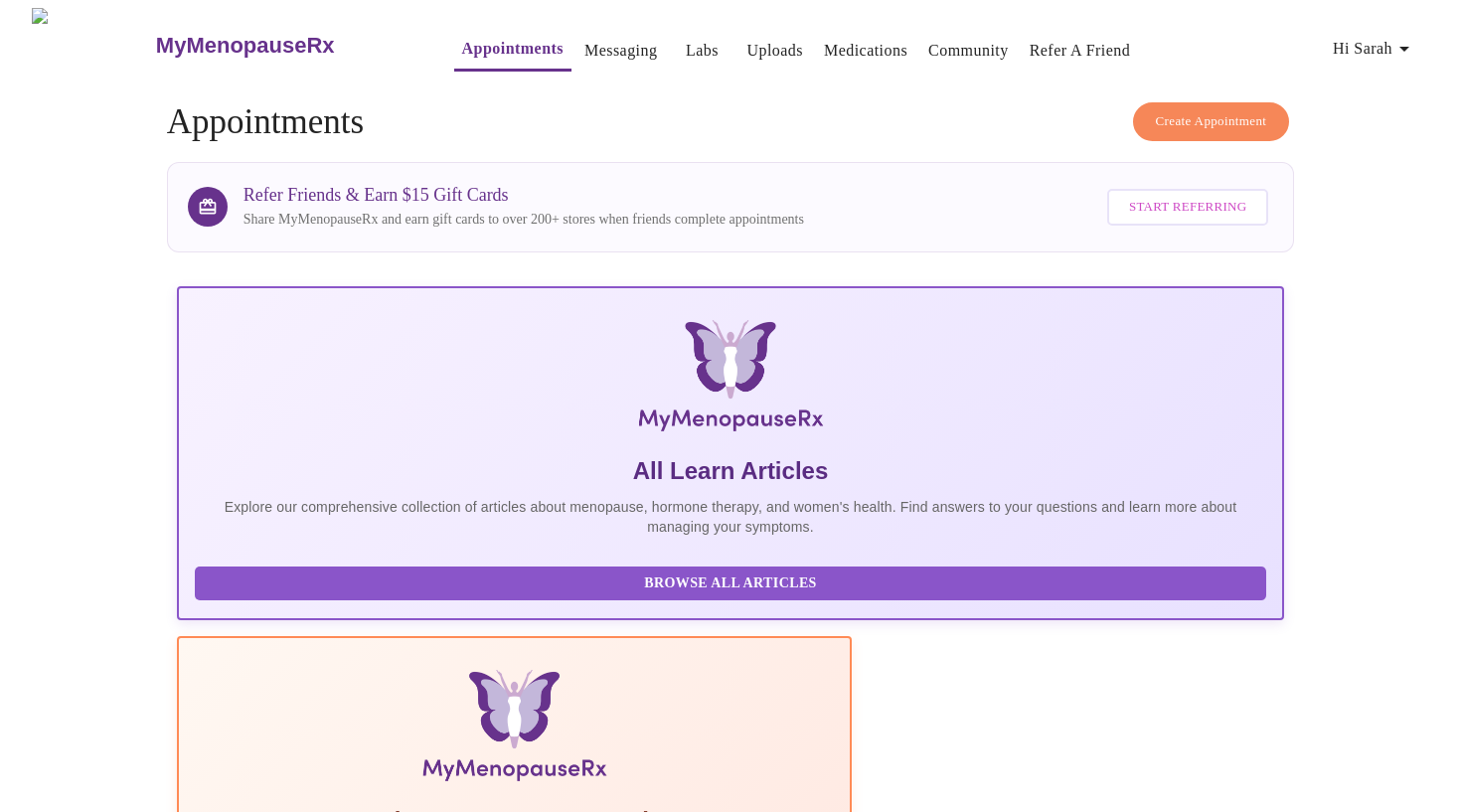 click on "Create Appointment" at bounding box center [1212, 121] 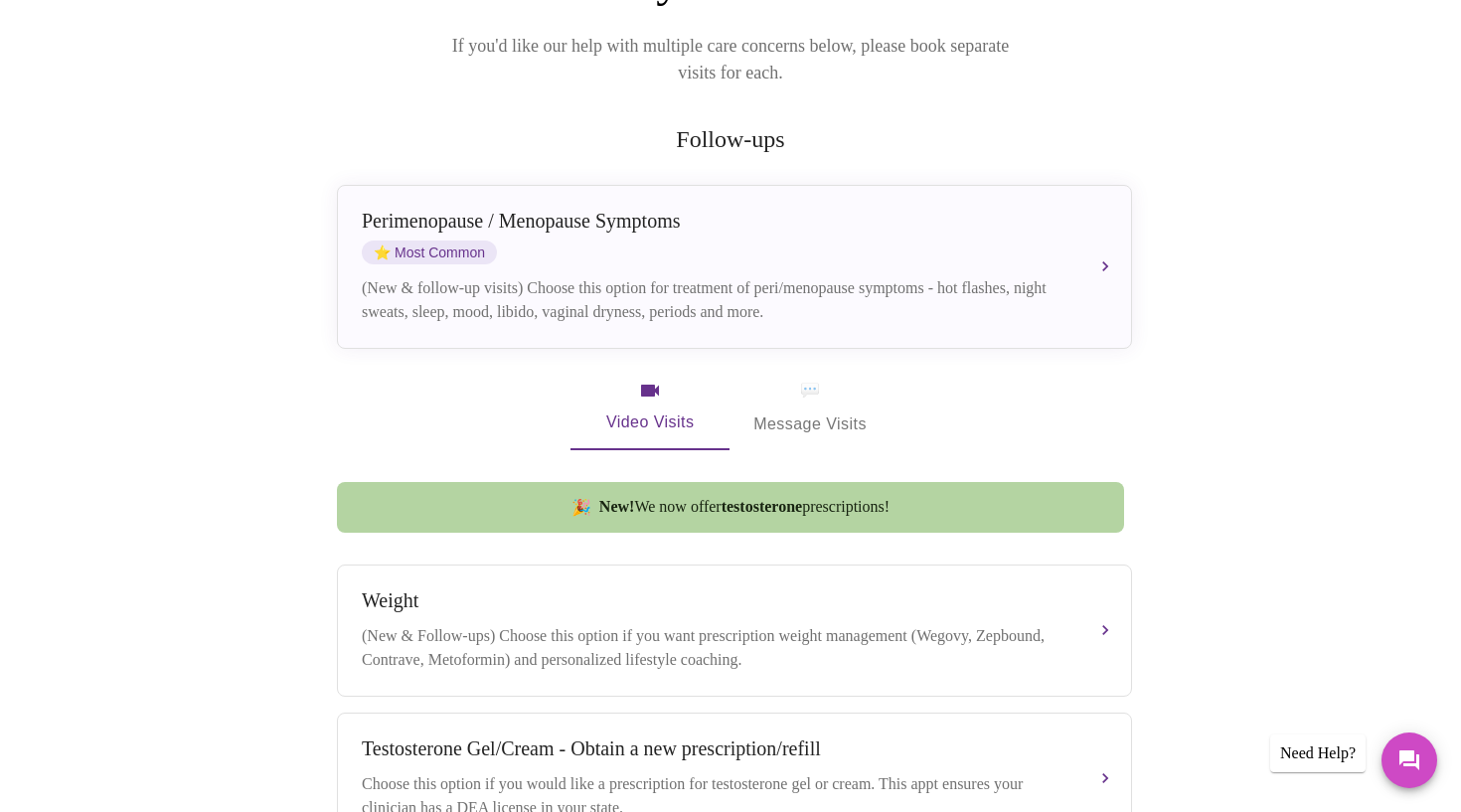 scroll, scrollTop: 236, scrollLeft: 0, axis: vertical 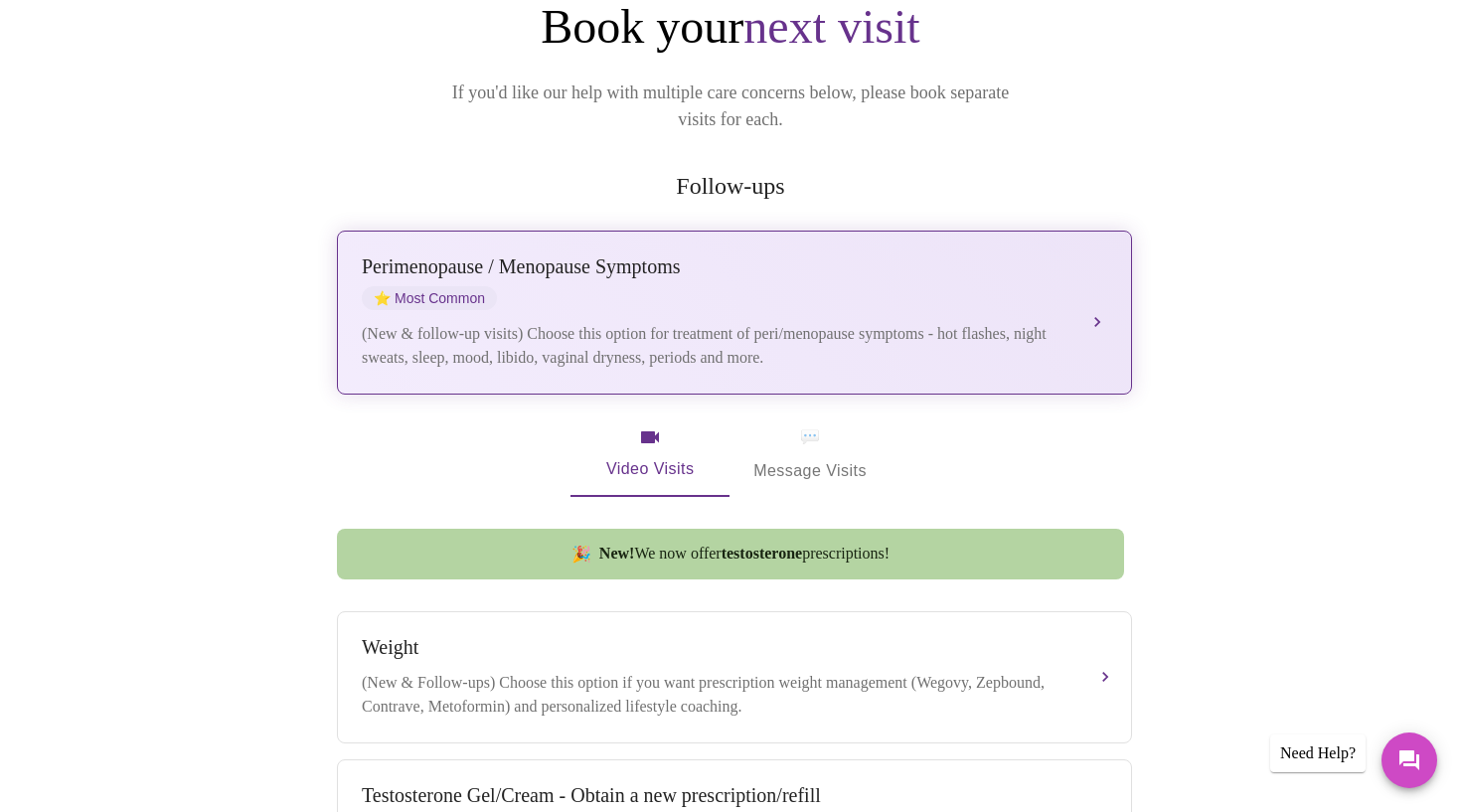 click on "Perimenopause / Menopause Symptoms" at bounding box center [715, 266] 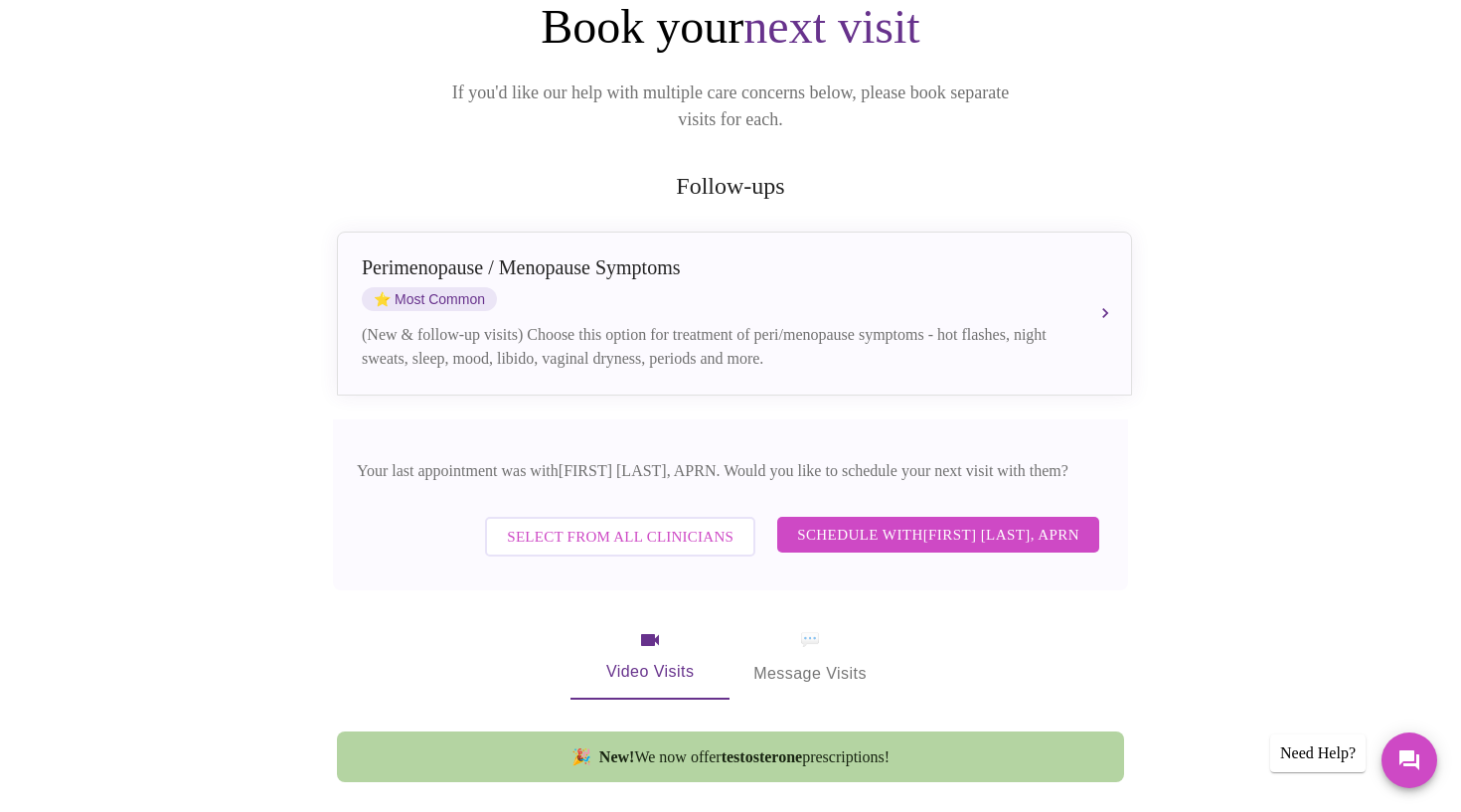 click on "Schedule with  [FIRST] [LAST], APRN" at bounding box center (938, 535) 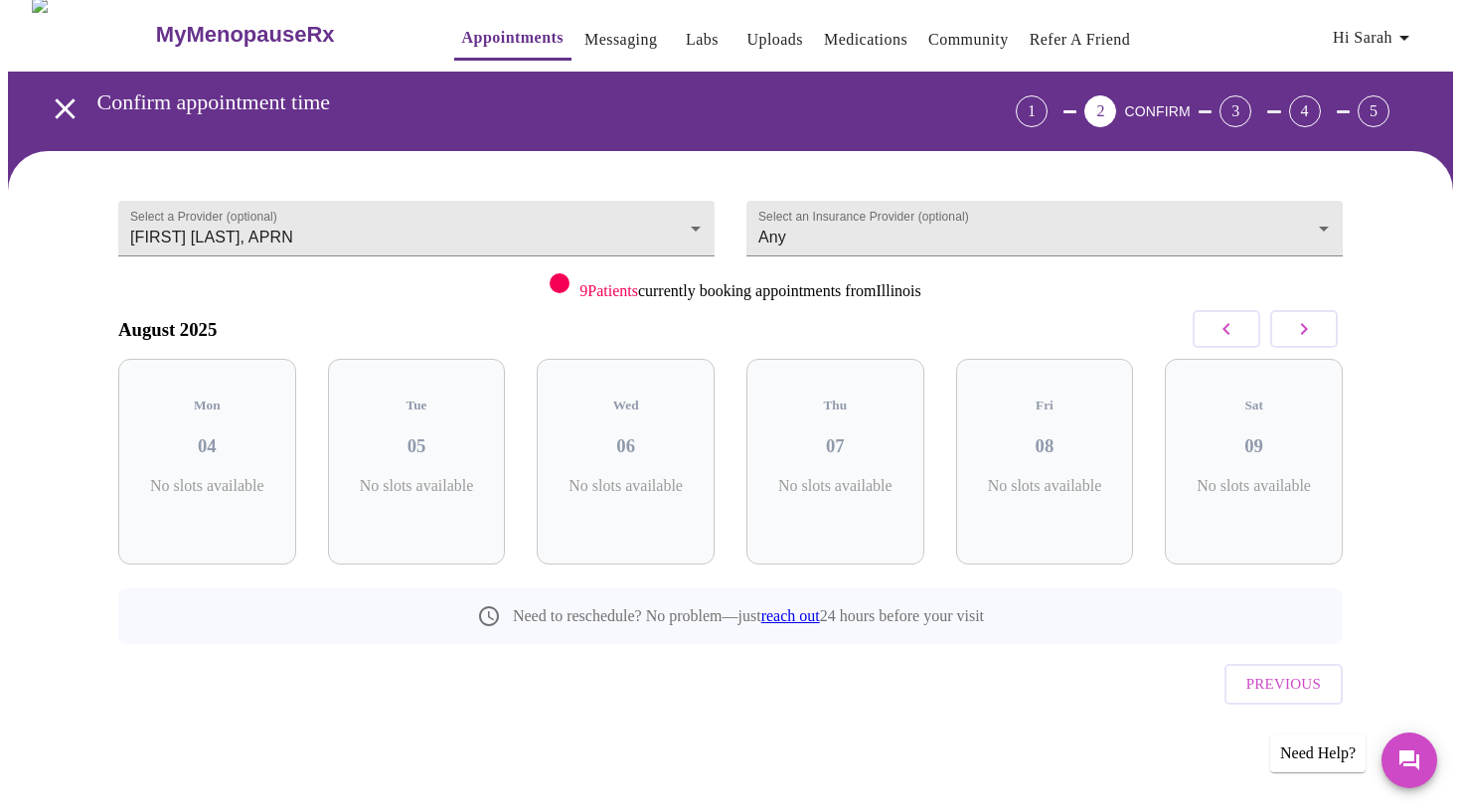 scroll, scrollTop: 0, scrollLeft: 0, axis: both 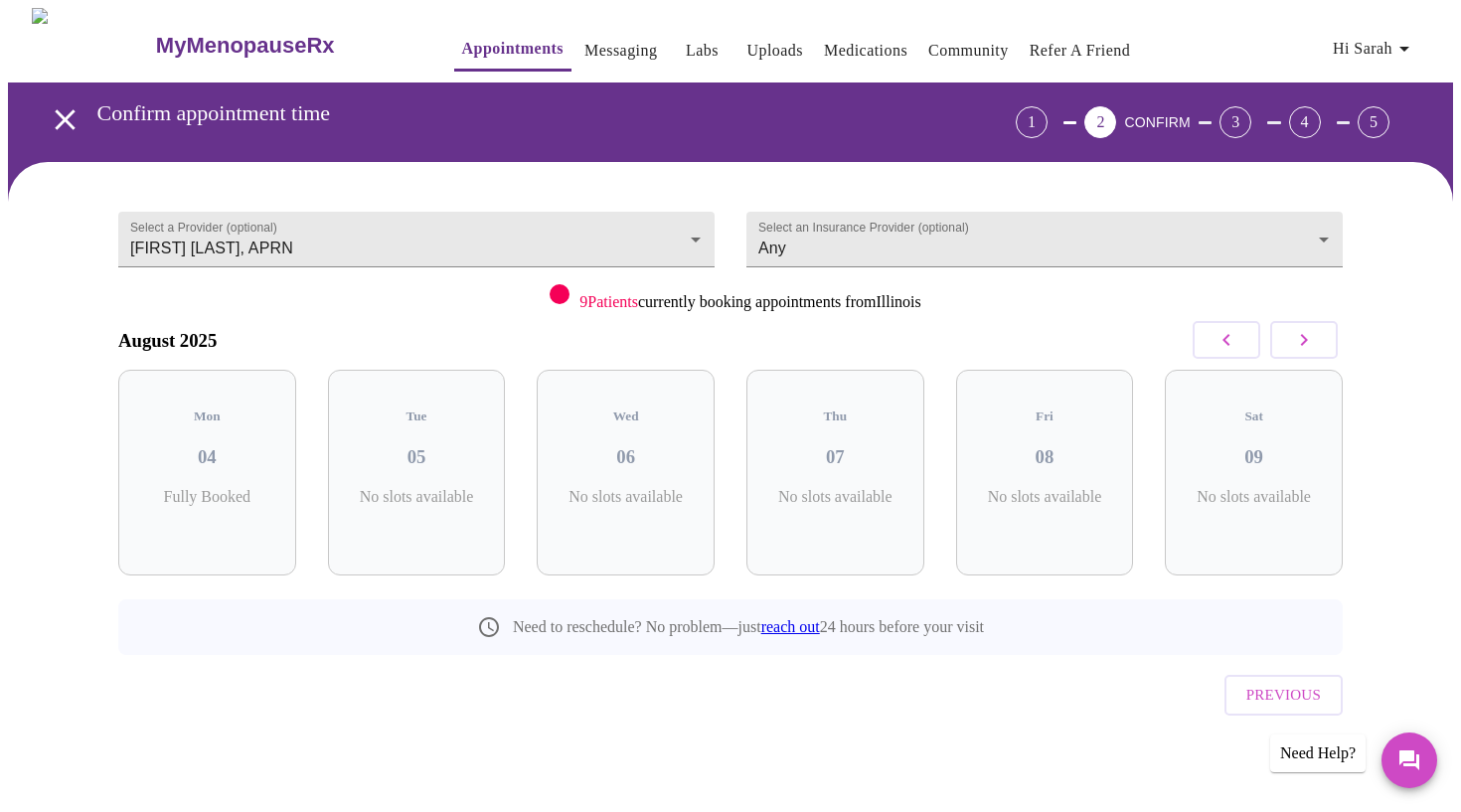 click 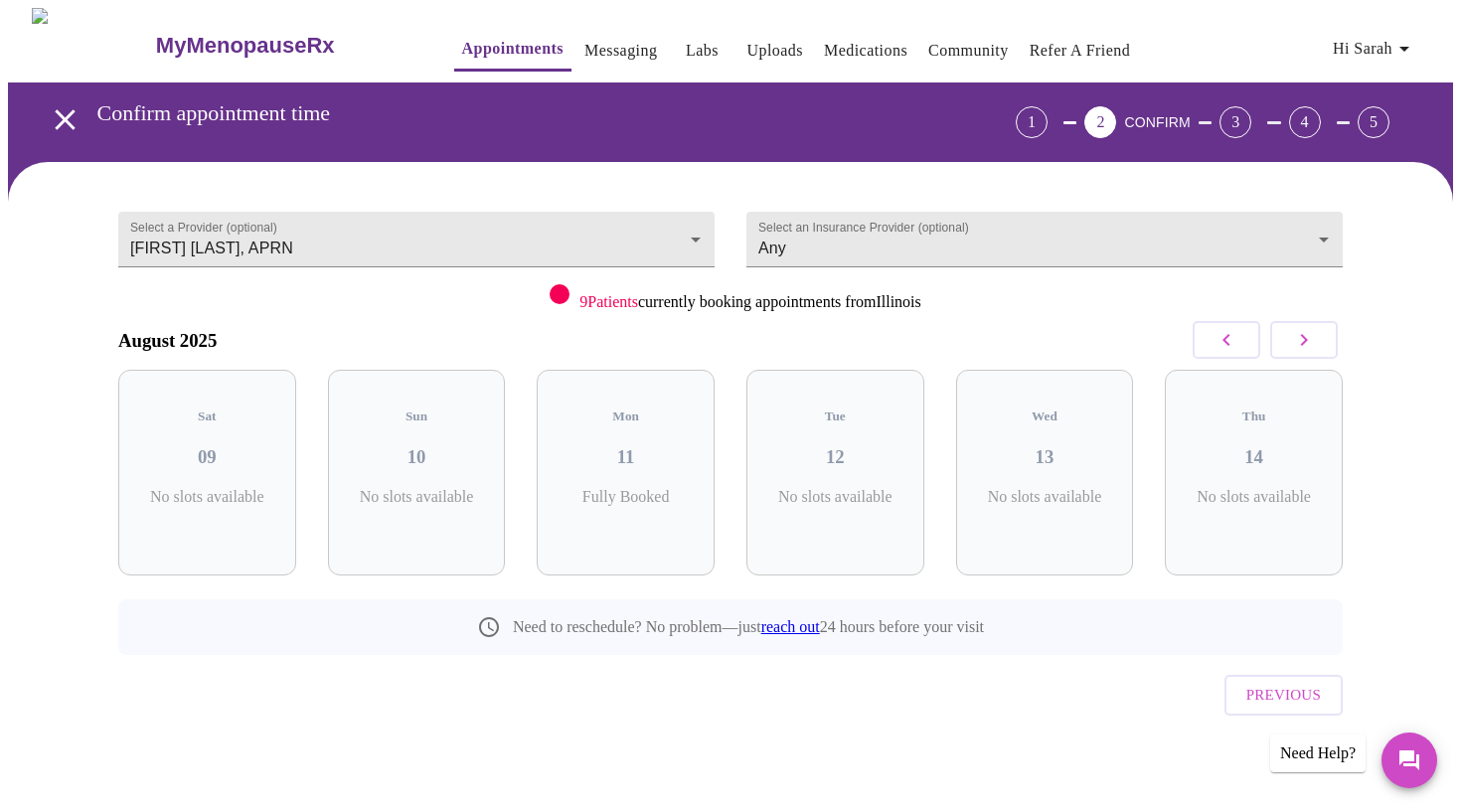 click 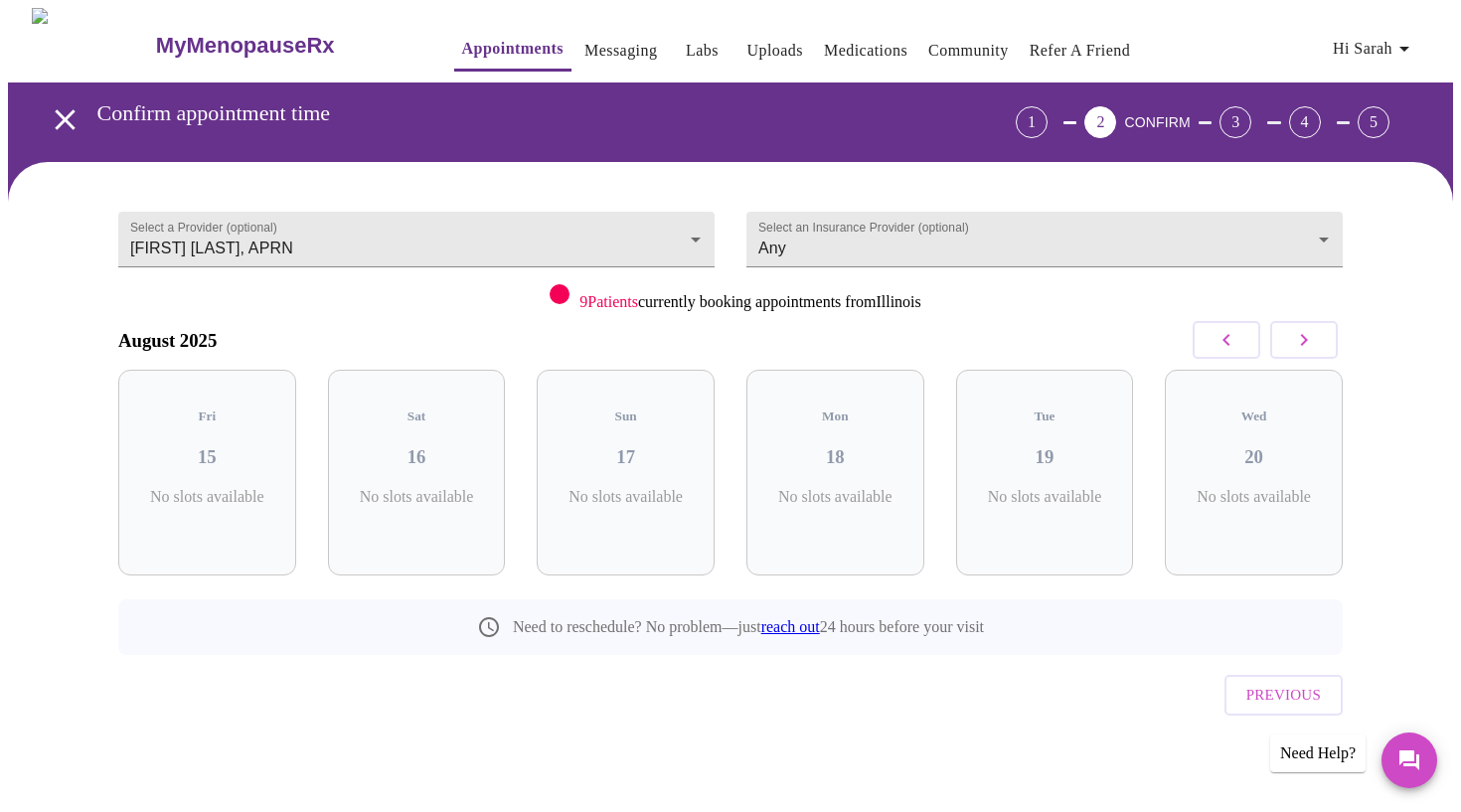 click 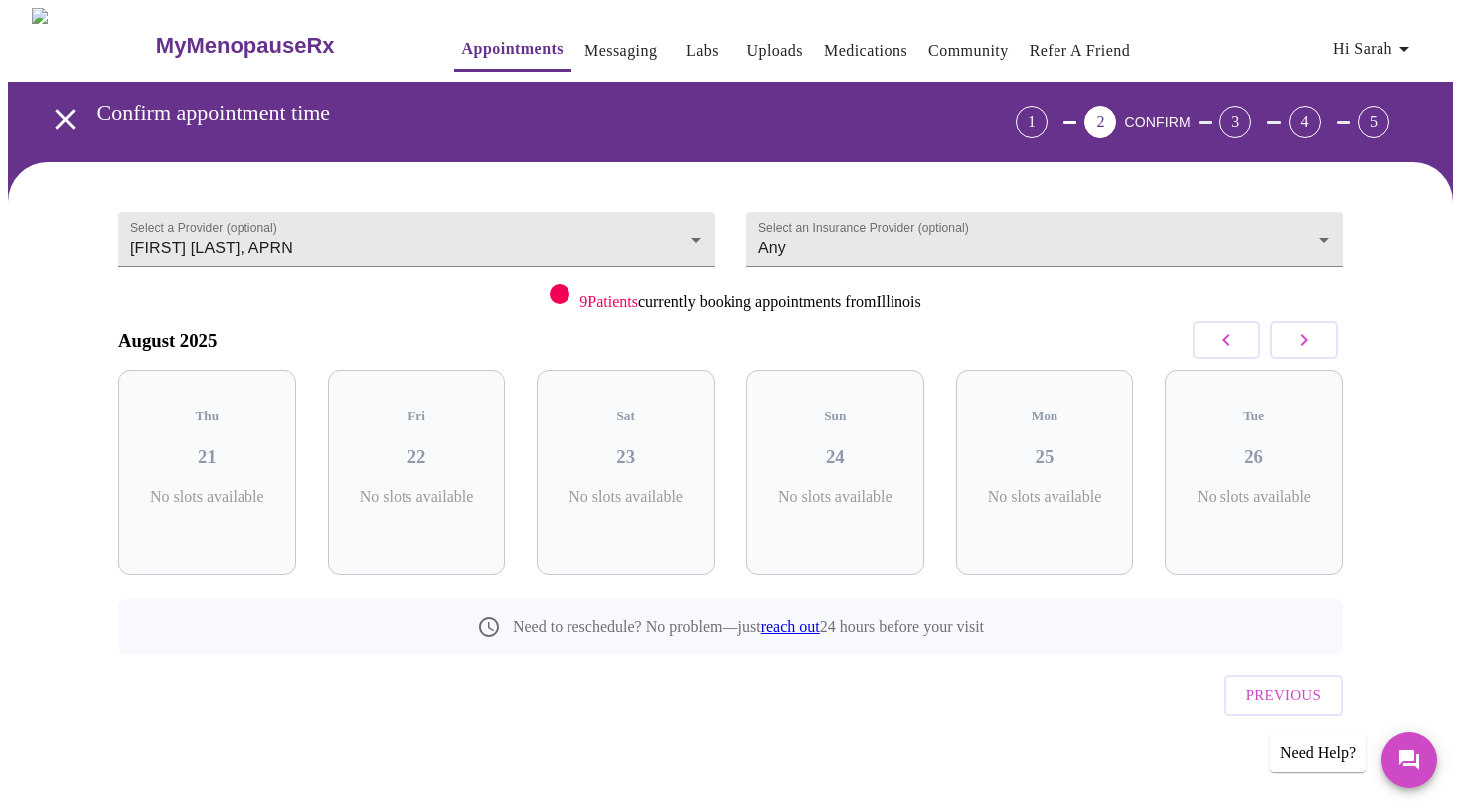 click 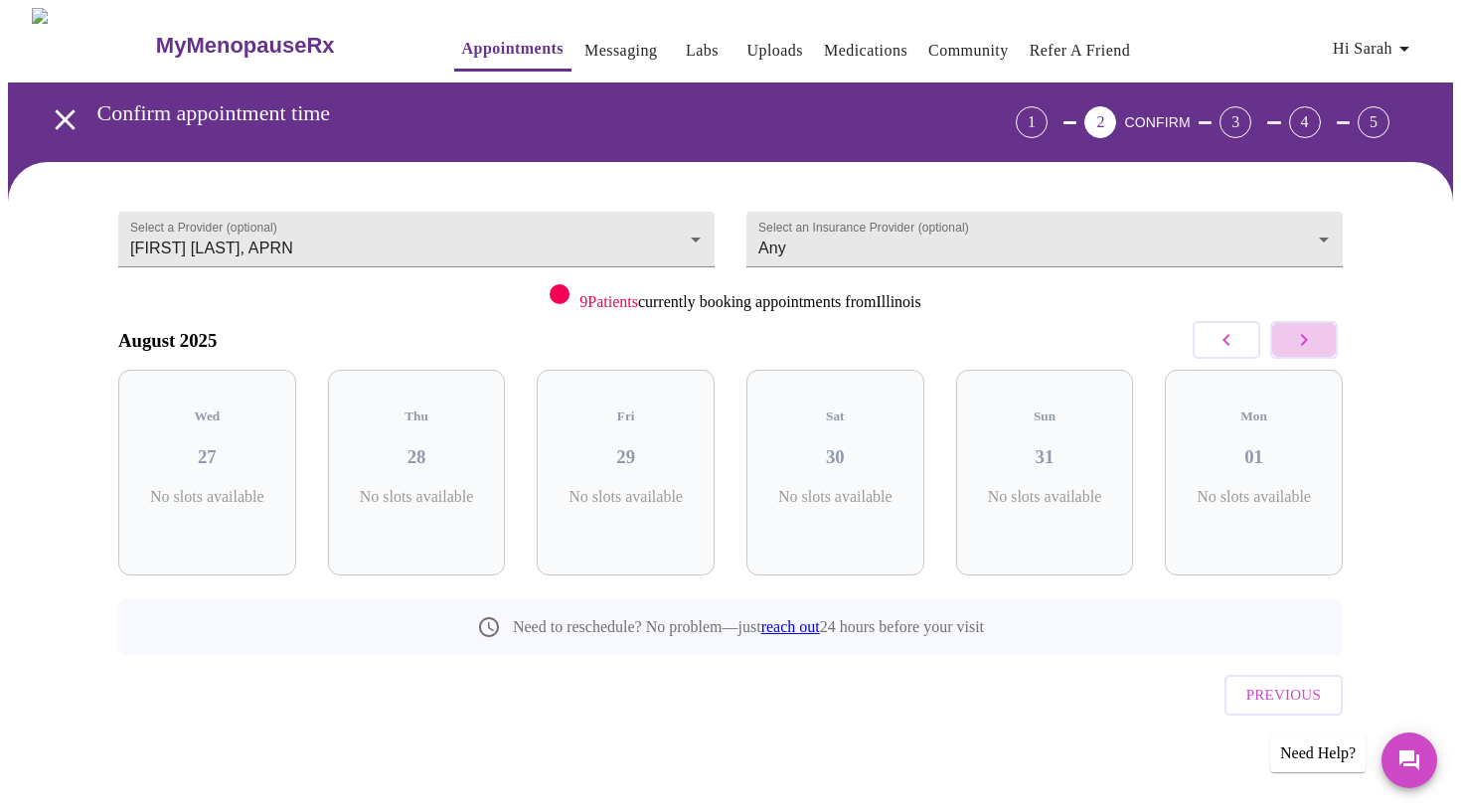 click 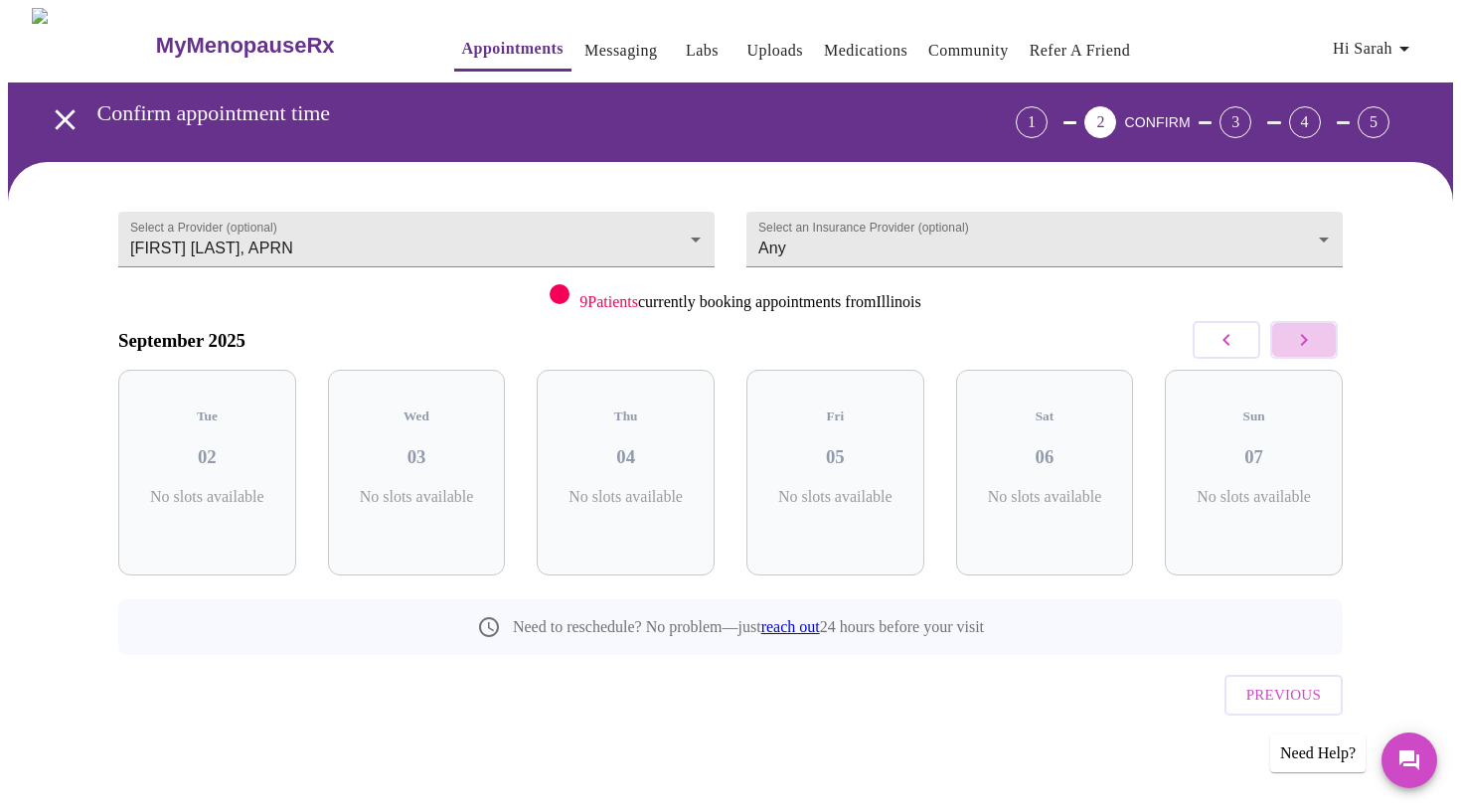 click 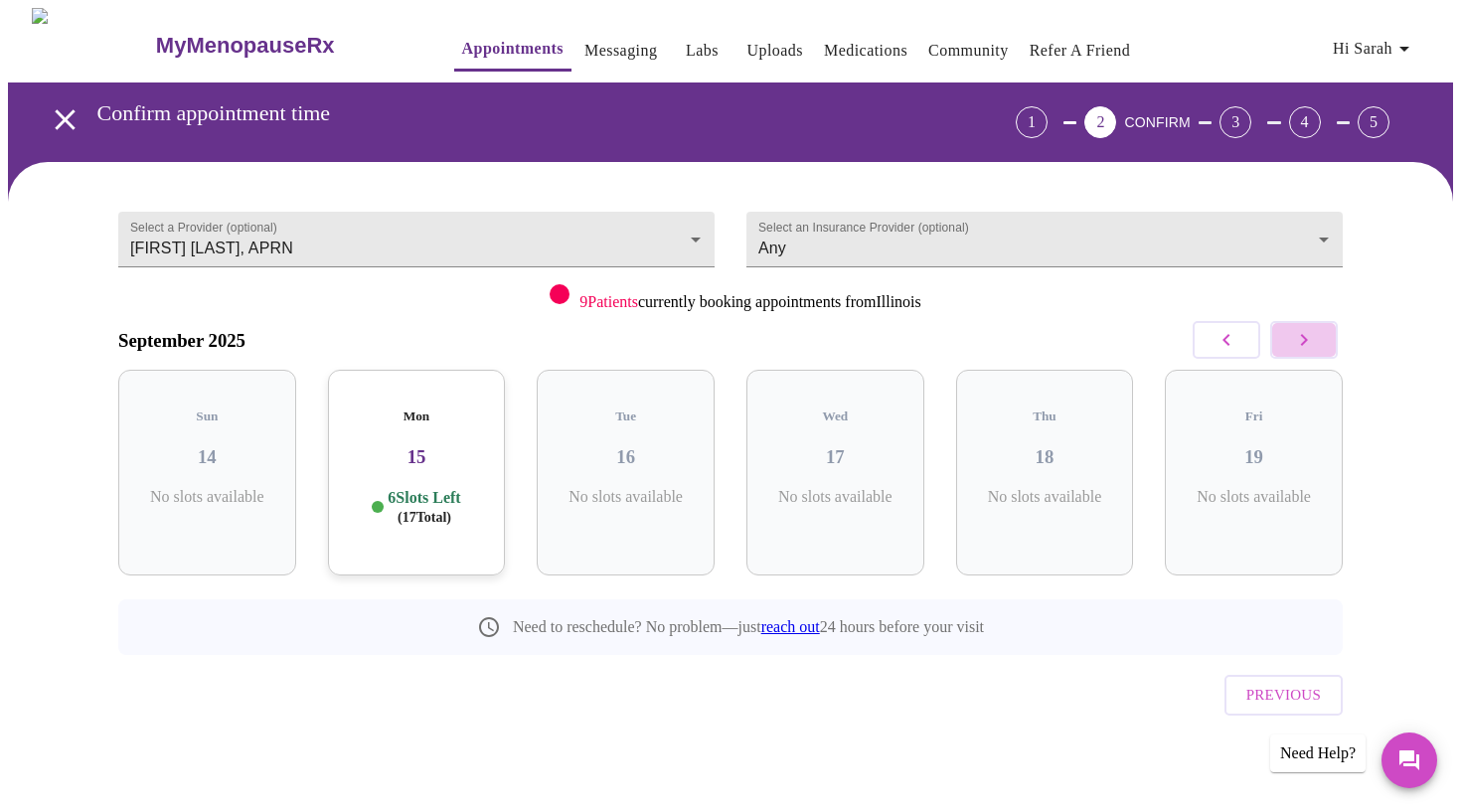 click 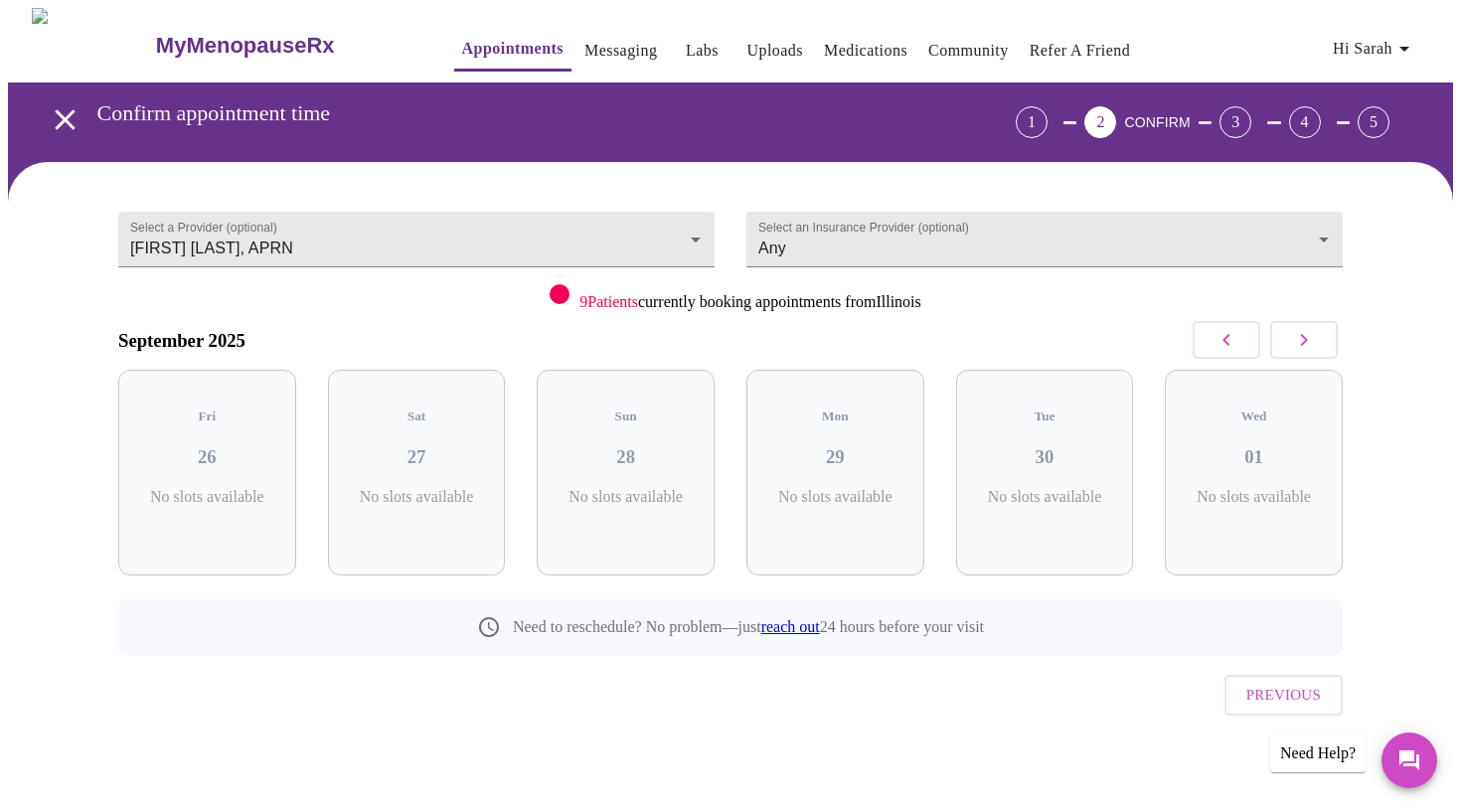 click 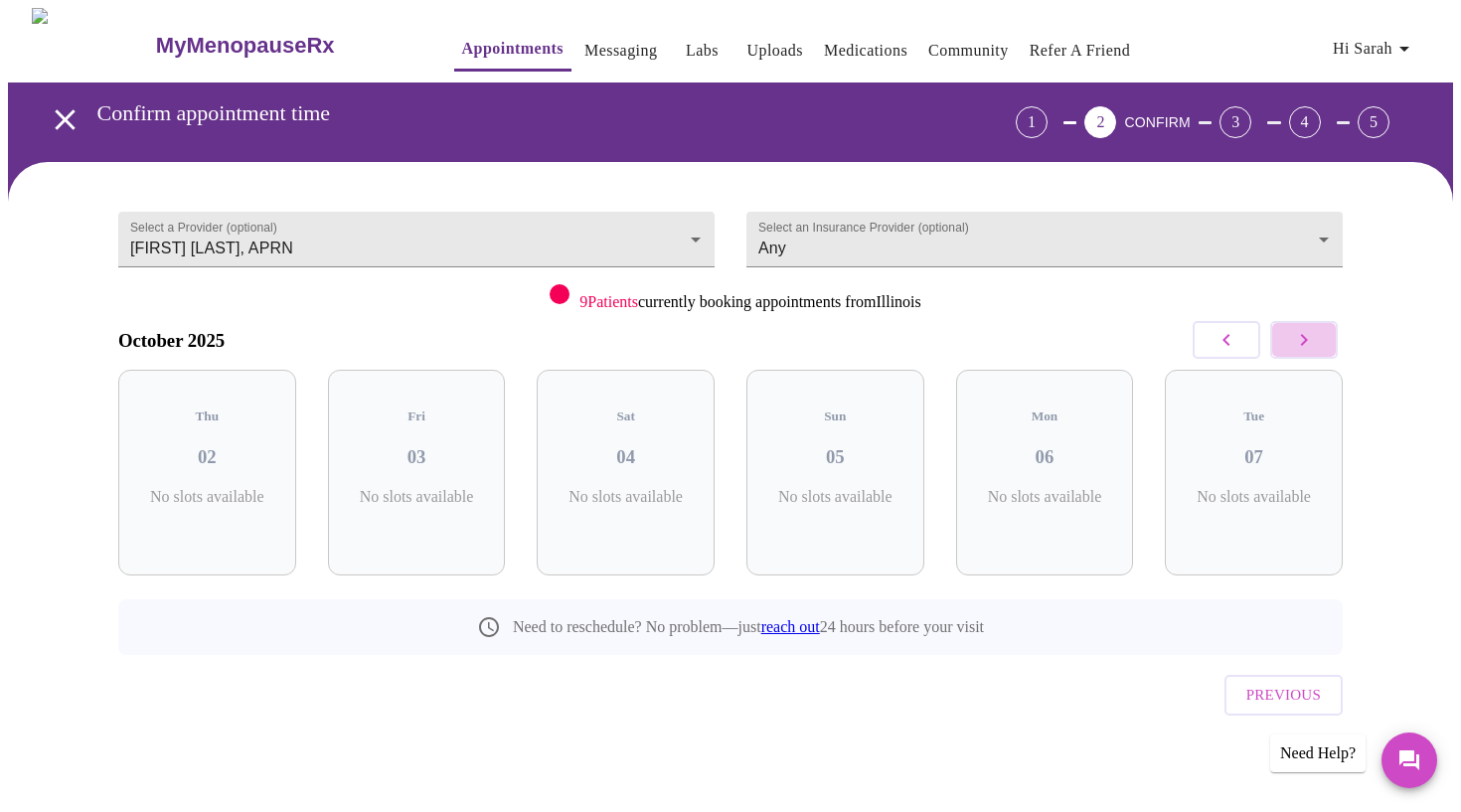 click 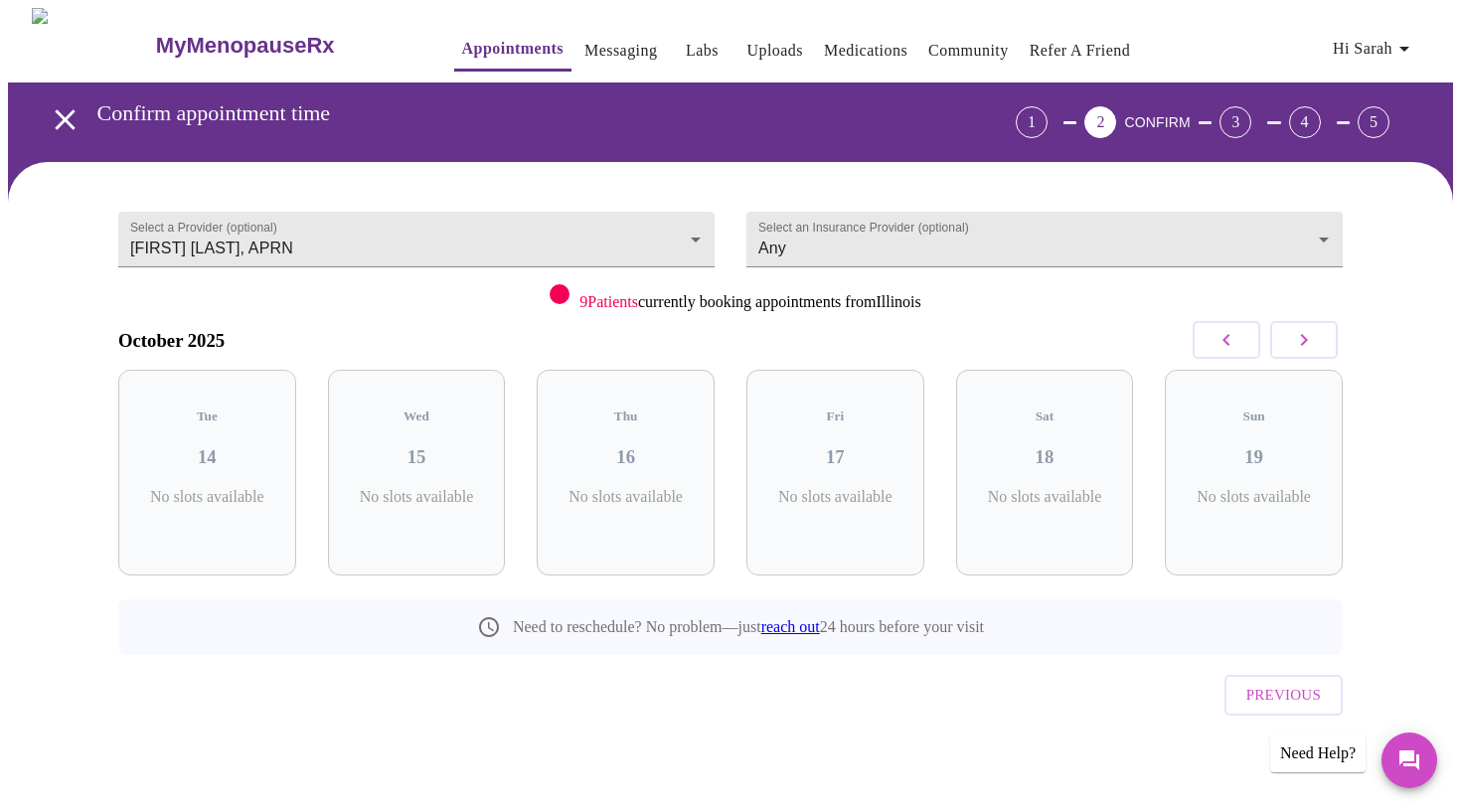 click 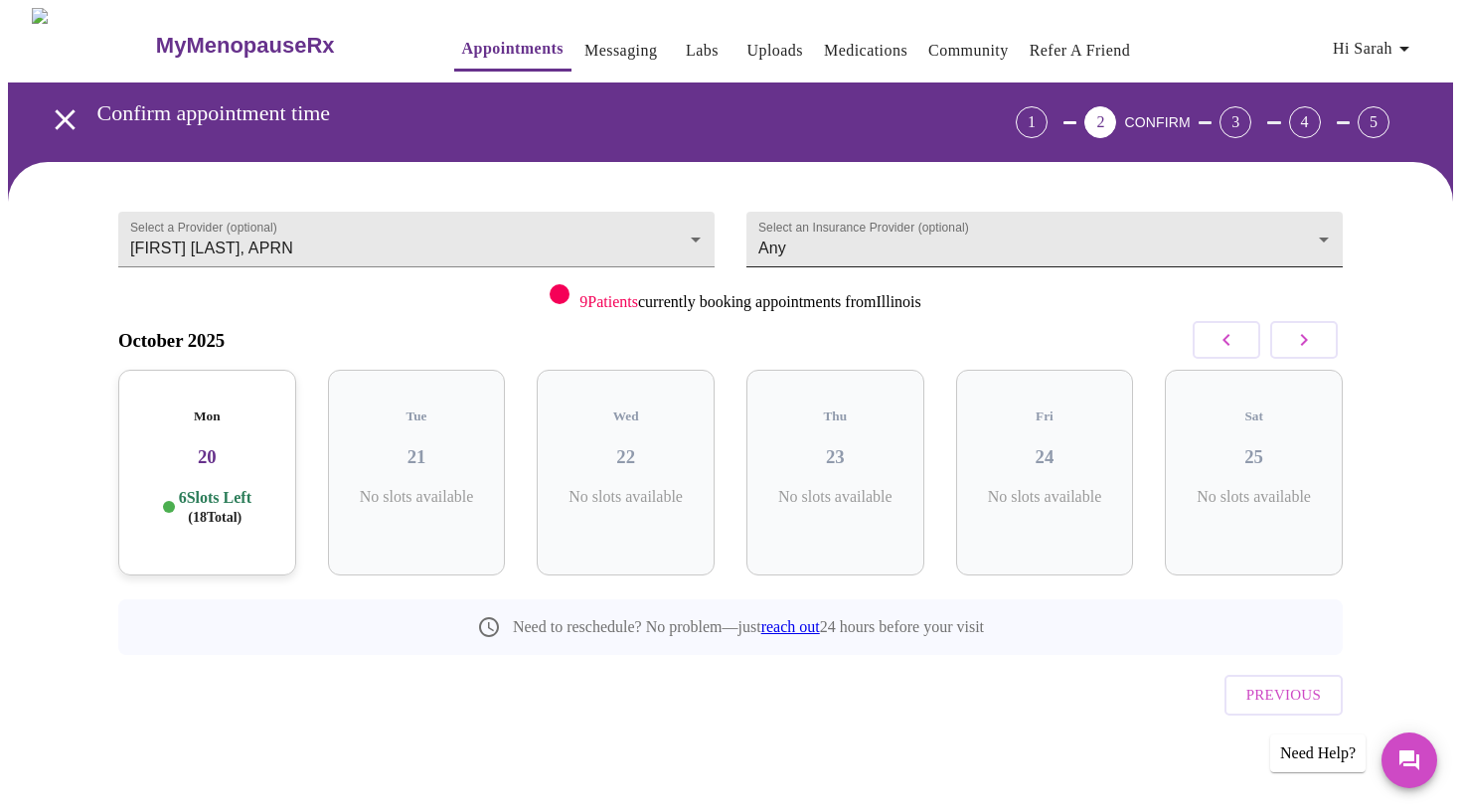click on "MyMenopauseRx Appointments Messaging Labs Uploads Refer a Friend Hi [FIRST] Confirm appointment time 1 2 CONFIRM 3 4 5 Select a Provider (optional) [FIRST] [LAST], APRN [FIRST] [LAST], APRN Select an Insurance Provider (optional) Any Any 9 Patients currently booking appointments from [STATE] [MONTH] 2025 Mon 20 6 Slots Left ( 18 Total) Tue 21 No slots available Wed 22 No slots available Thu 23 No slots available Fri 24 No slots available Sat 25 No slots available Need to reschedule? No problem—just reach out 24 hours before your visit Previous Need Help? Settings Billing Invoices Log out" at bounding box center (730, 411) 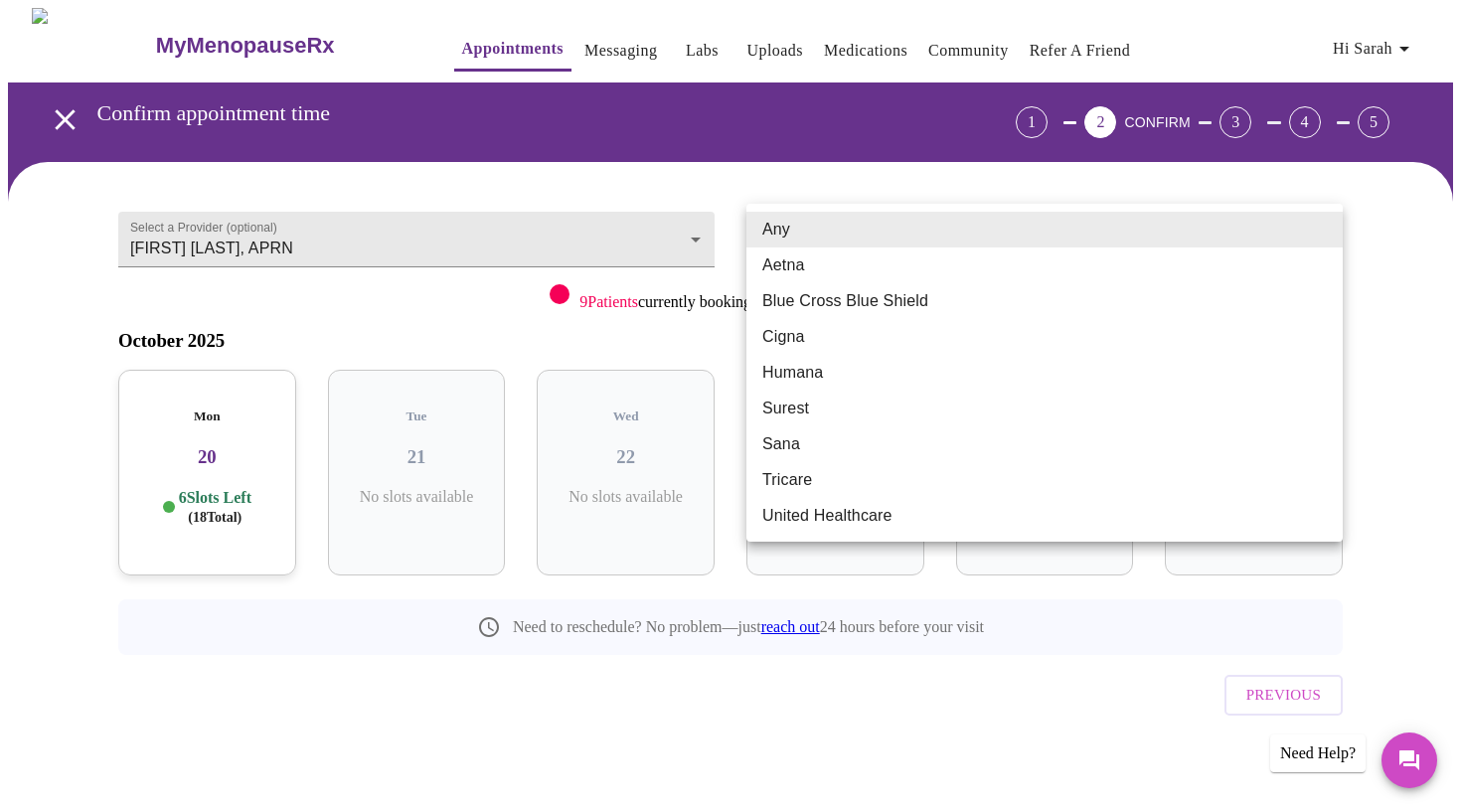 click on "Blue Cross Blue Shield" at bounding box center (1045, 301) 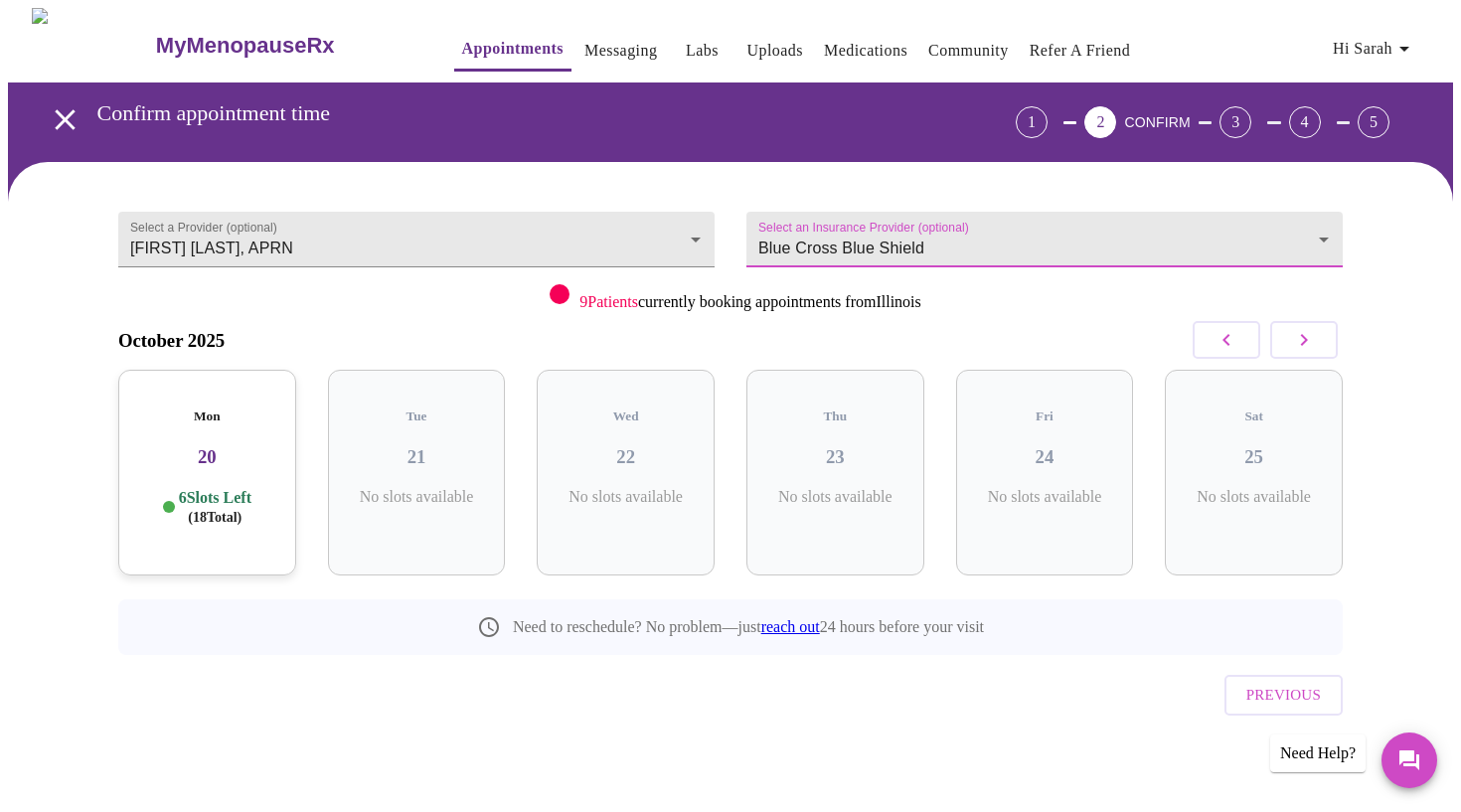 click 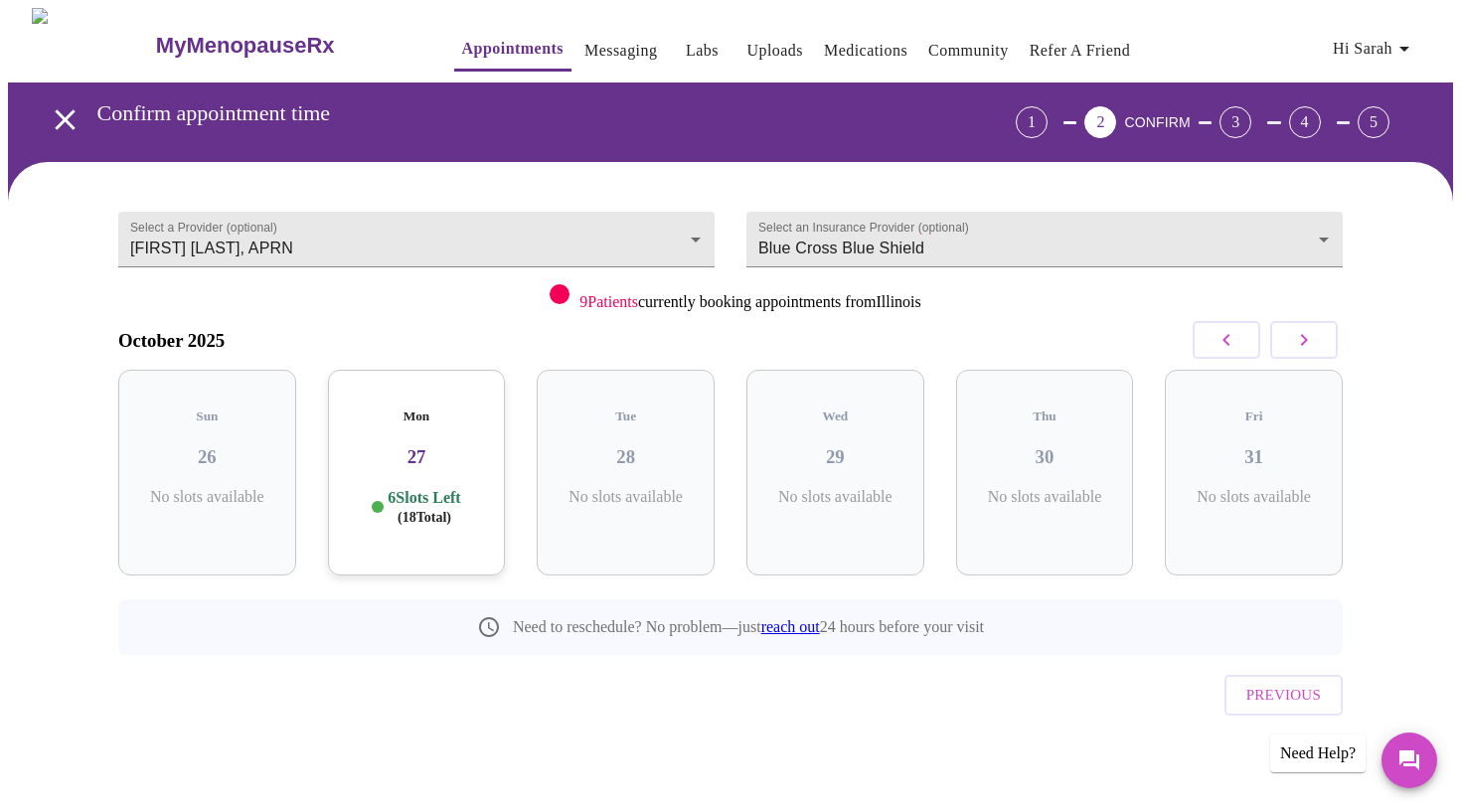 click 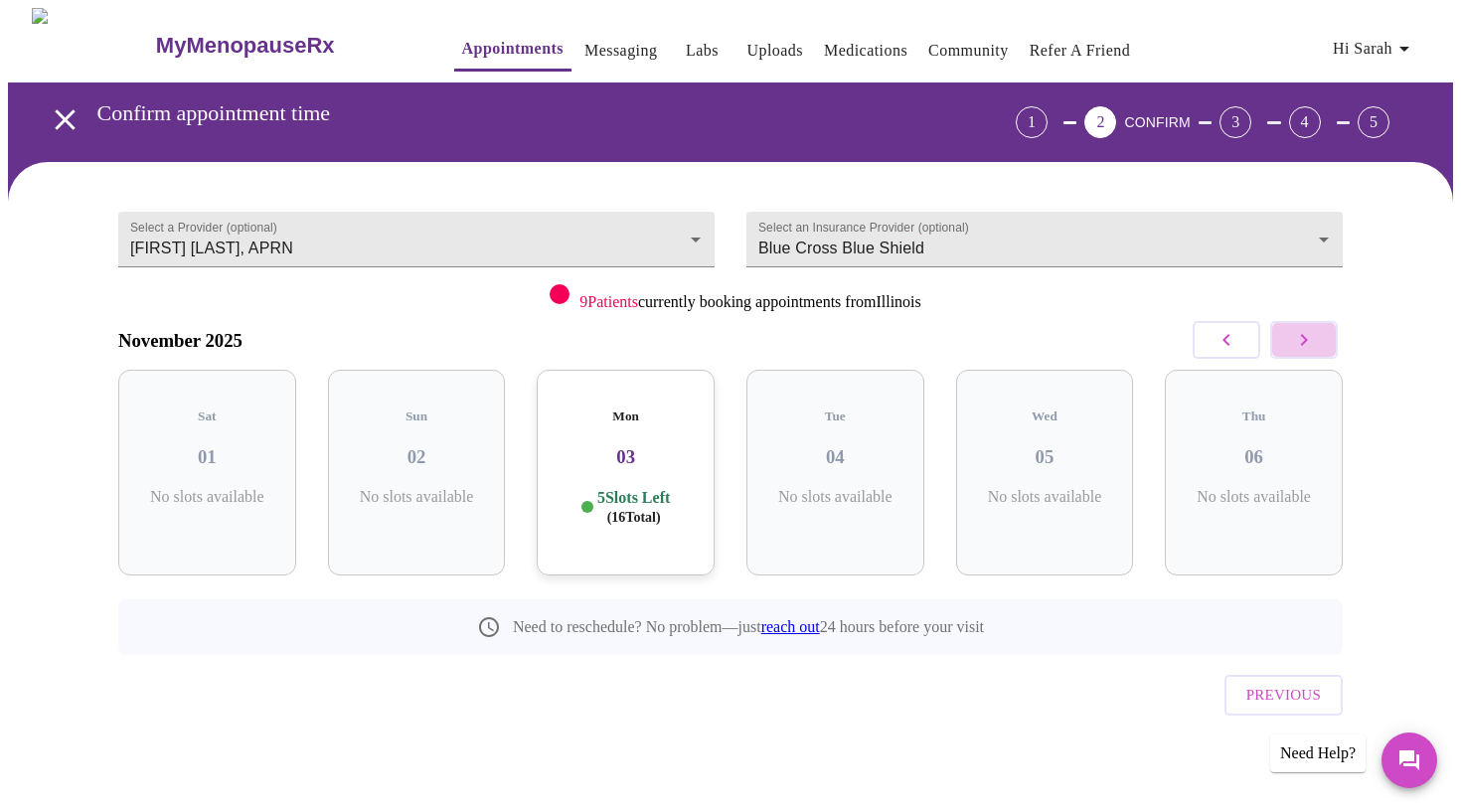 click 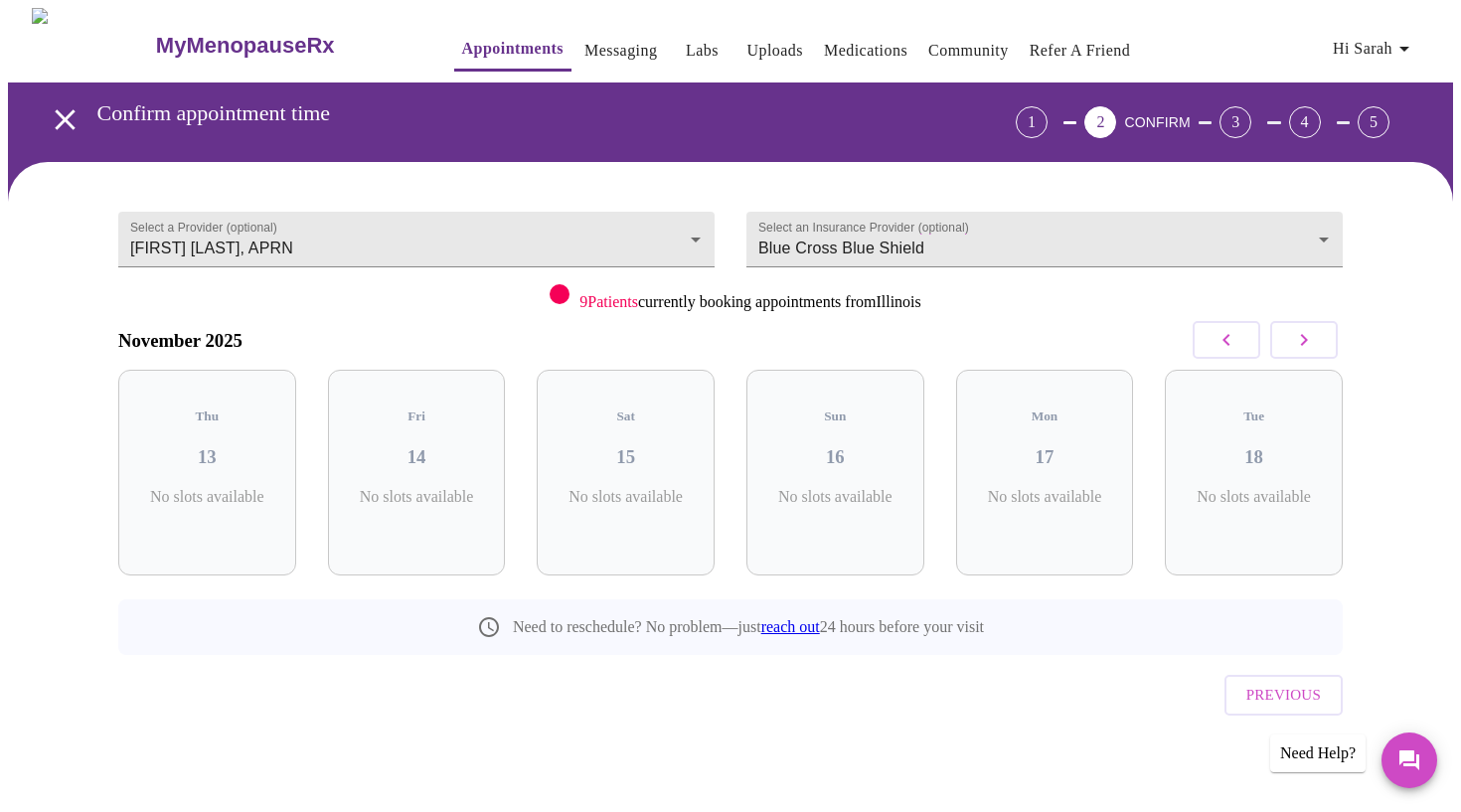 click 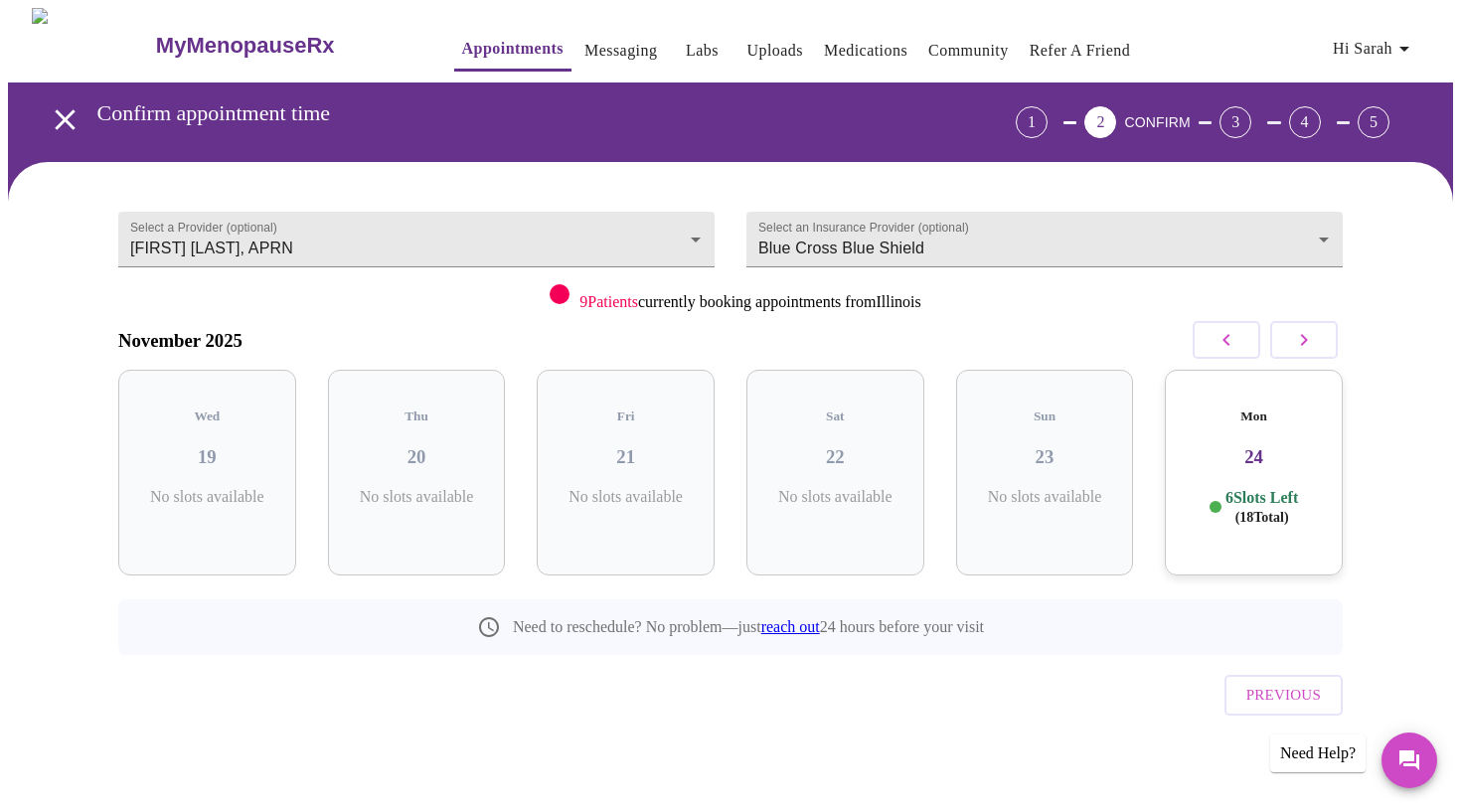 click 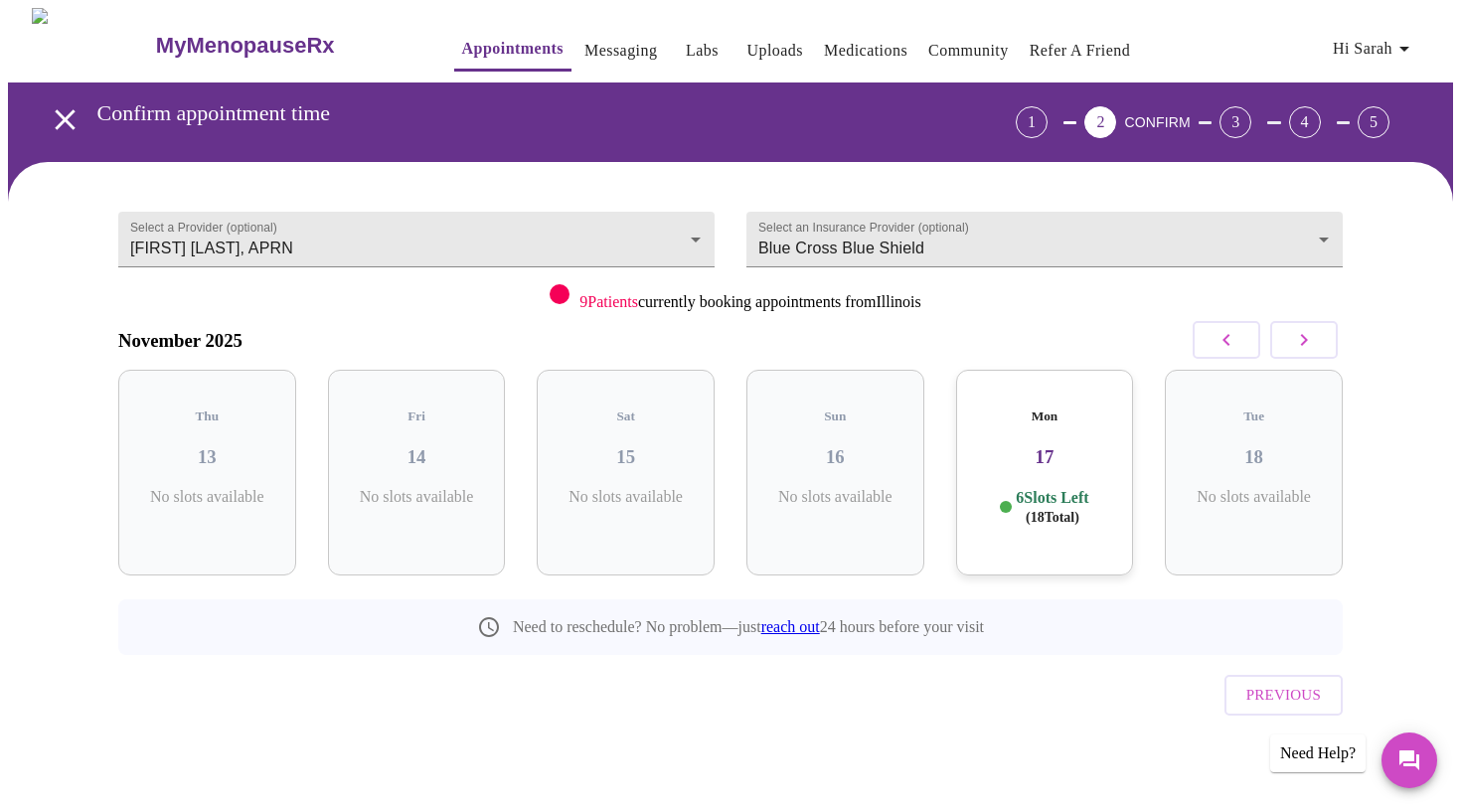 click 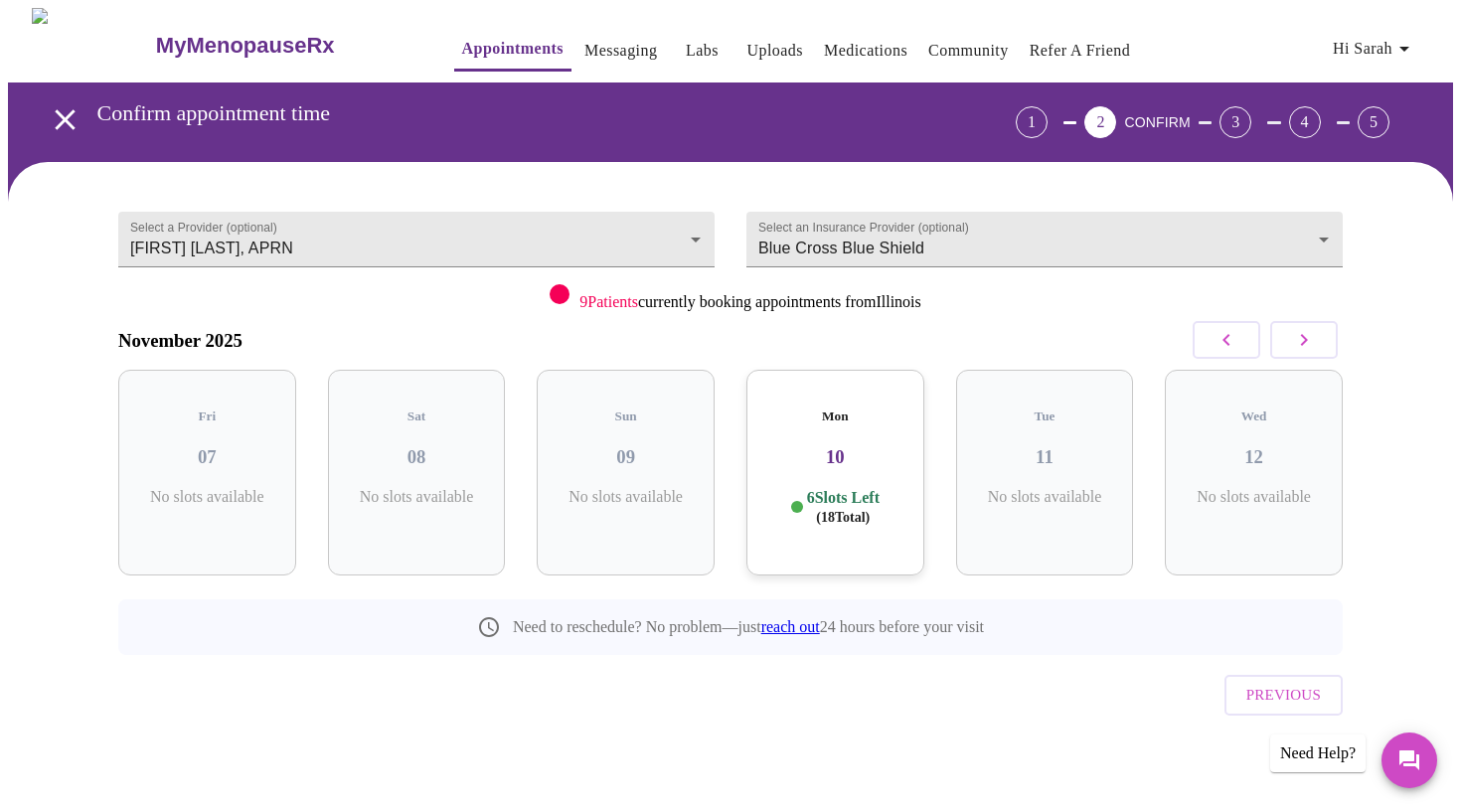 click 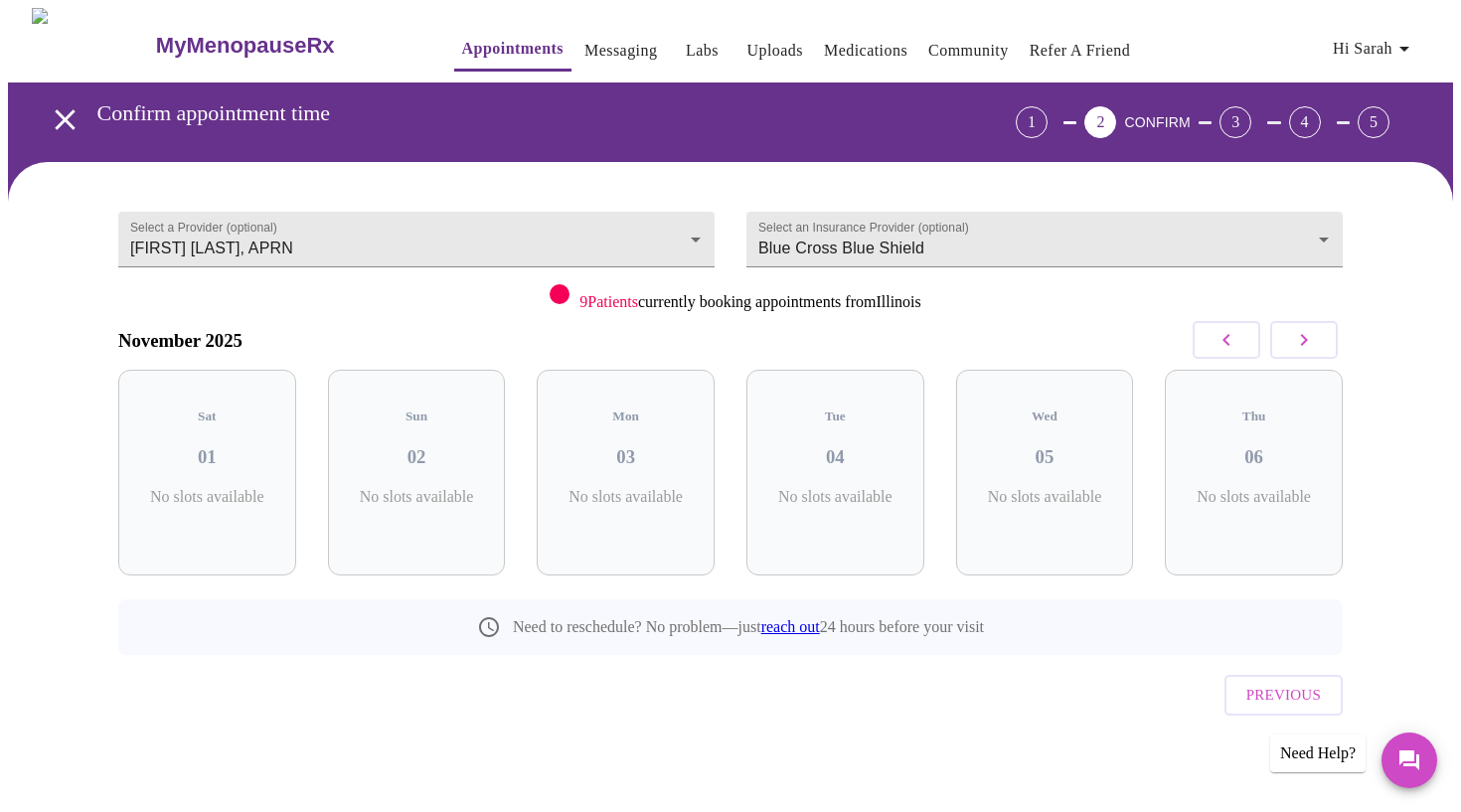 click 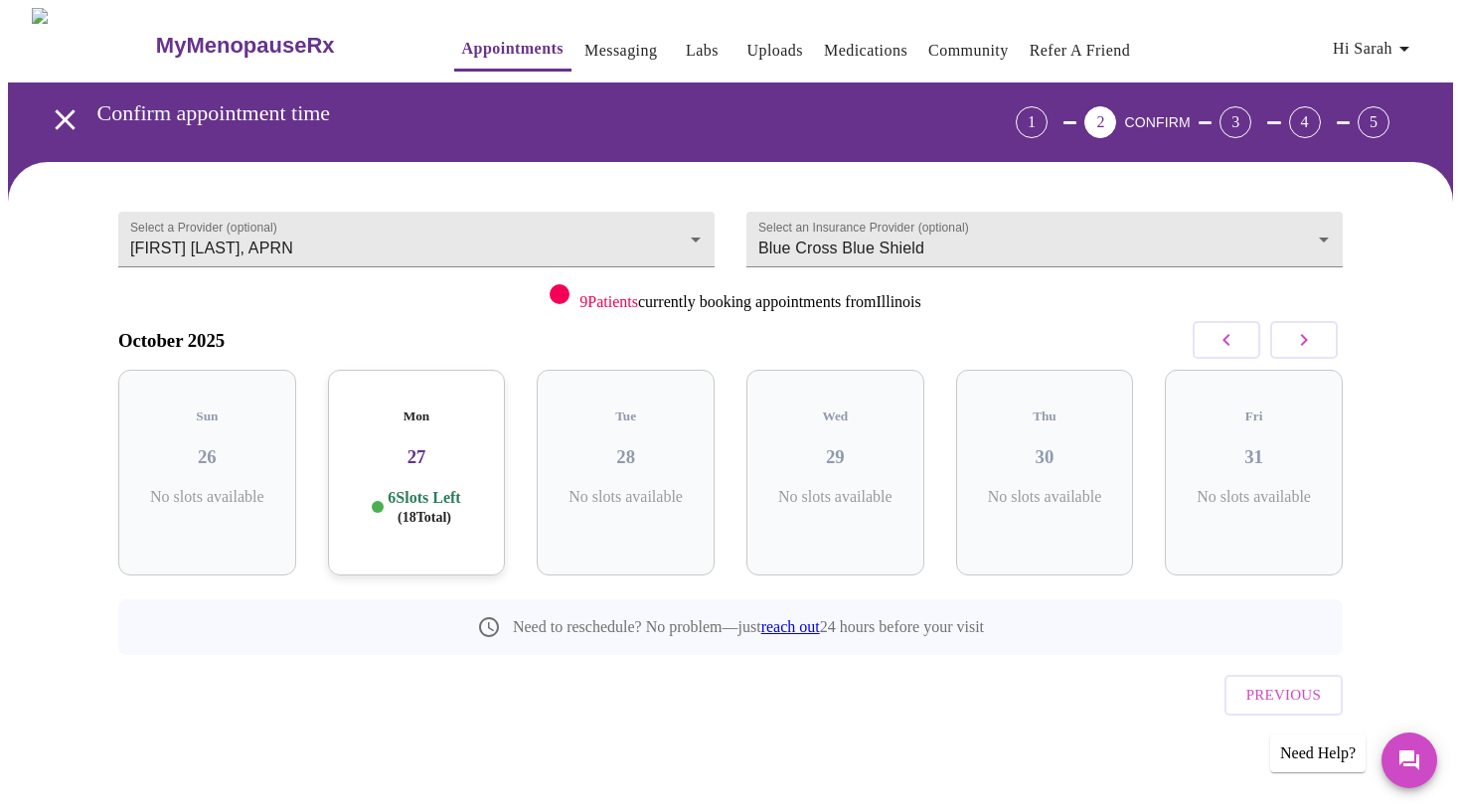 click 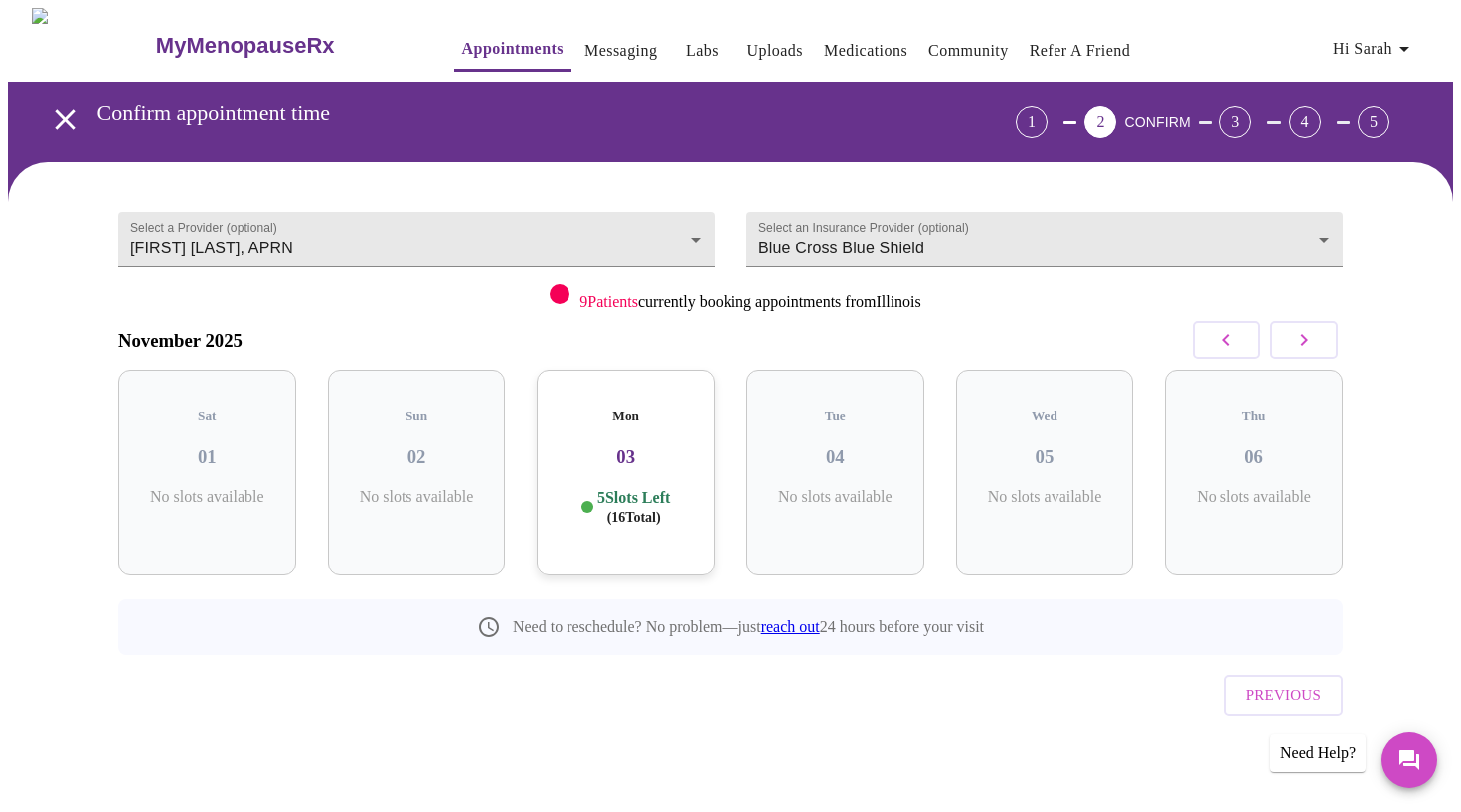 click on "03" at bounding box center [625, 457] 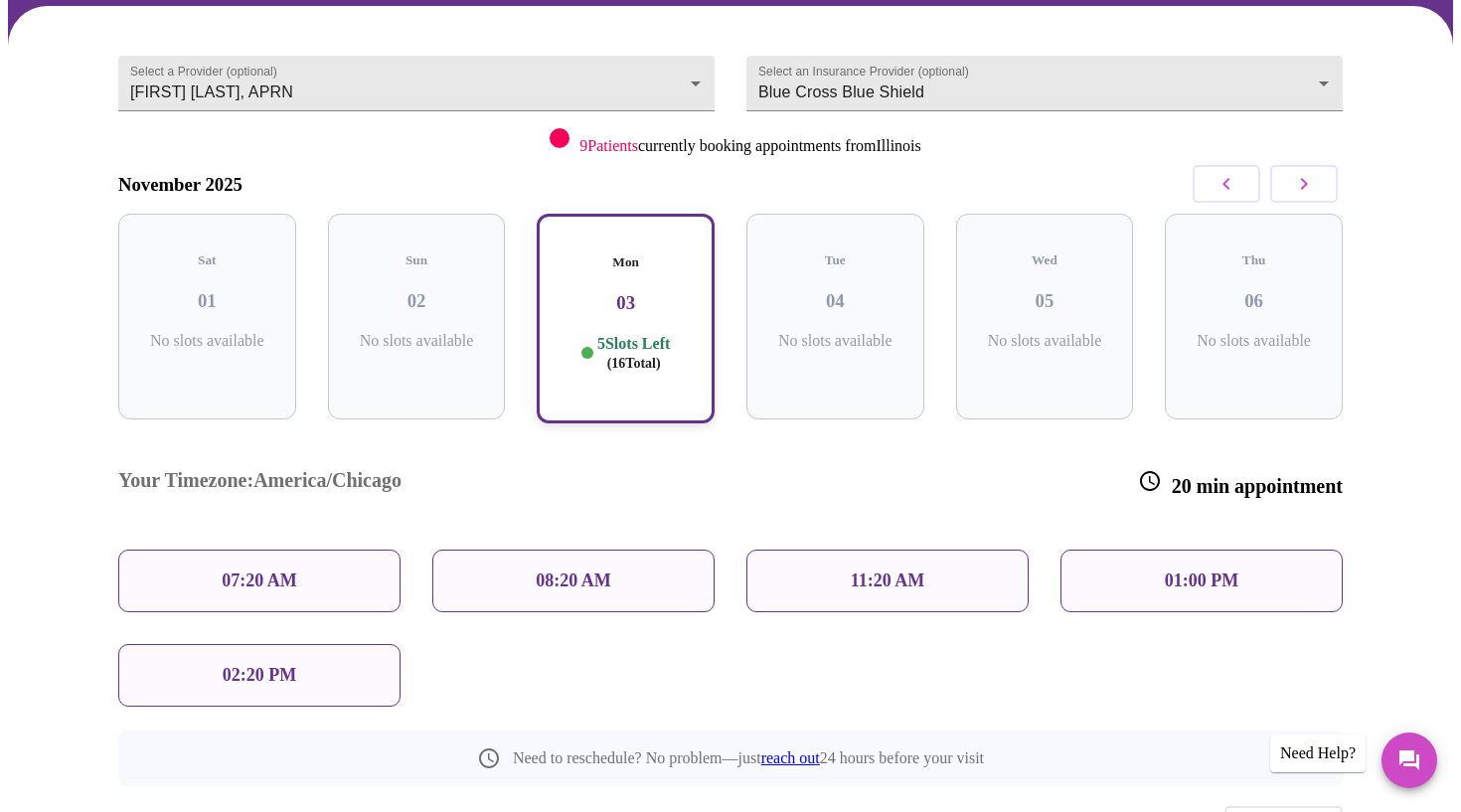 scroll, scrollTop: 160, scrollLeft: 0, axis: vertical 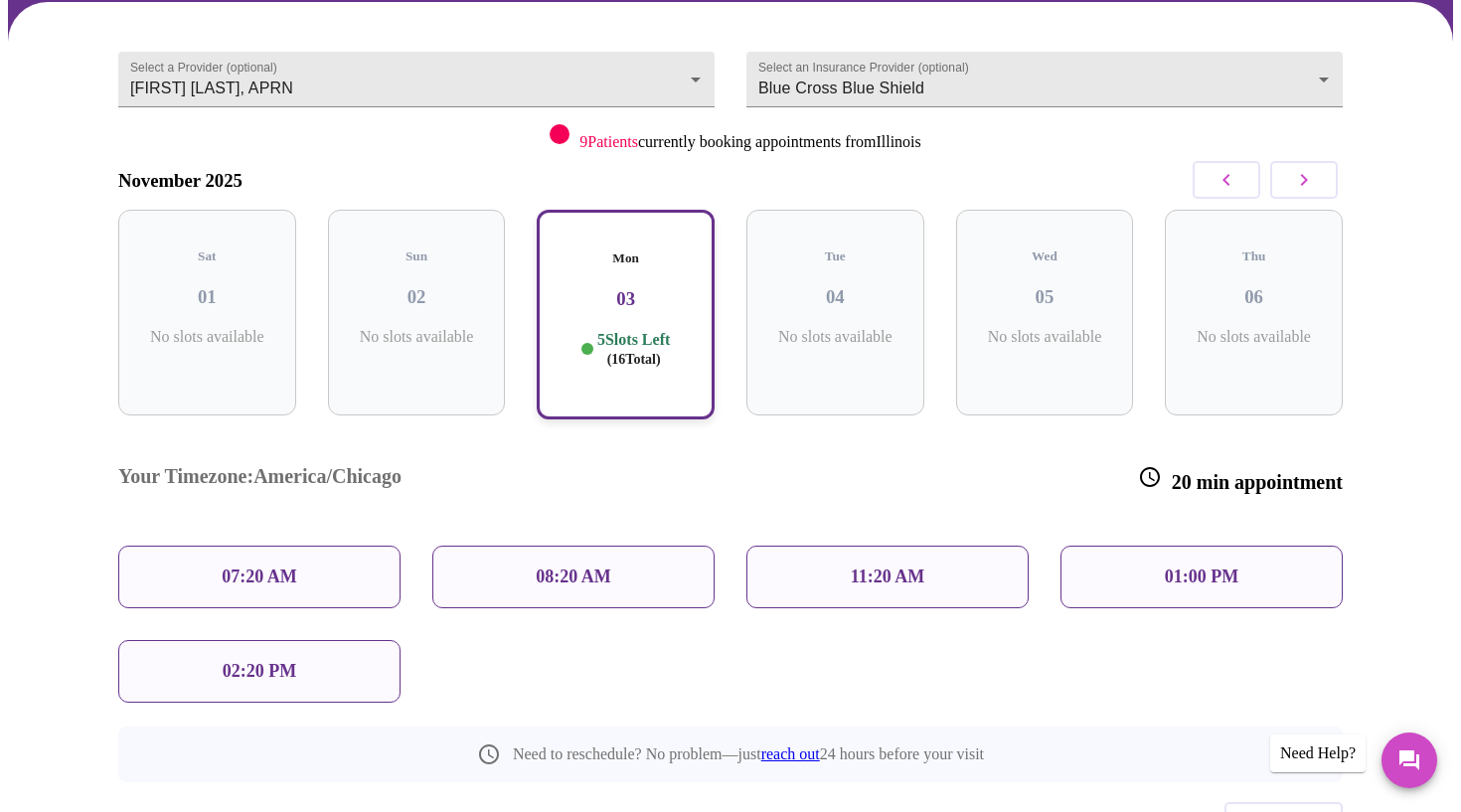 click on "08:20 AM" at bounding box center [573, 576] 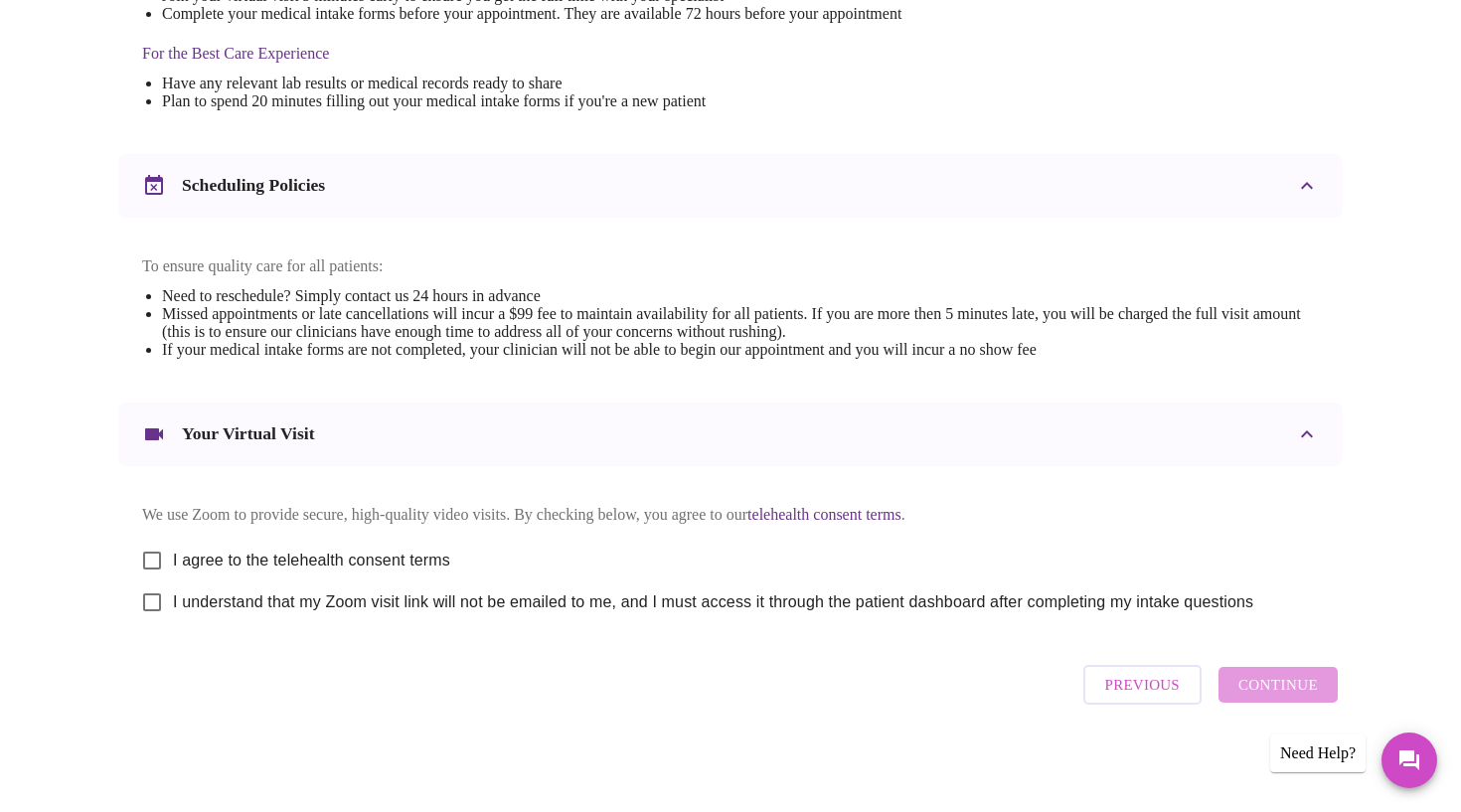 scroll, scrollTop: 628, scrollLeft: 0, axis: vertical 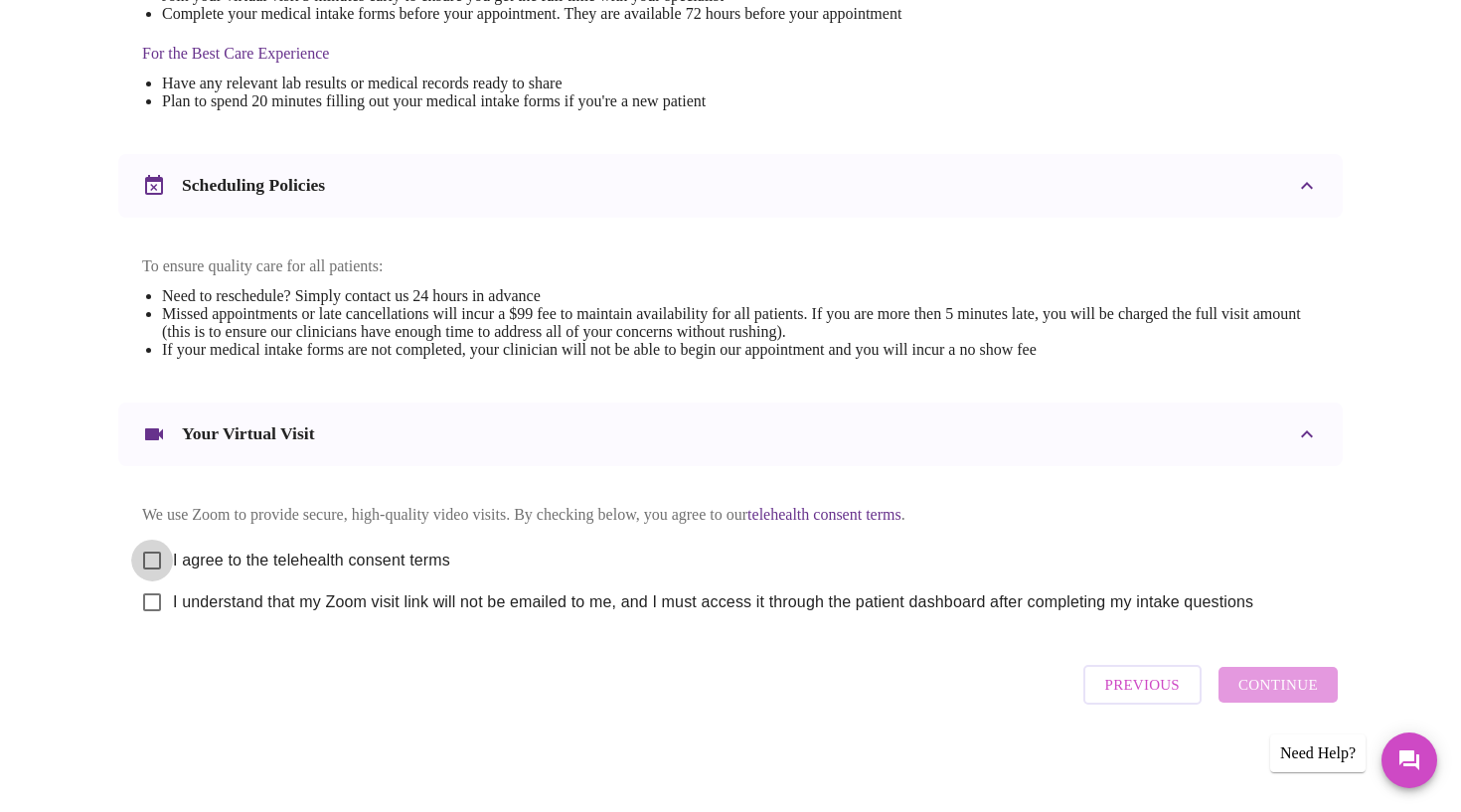 click on "I agree to the telehealth consent terms" at bounding box center (152, 561) 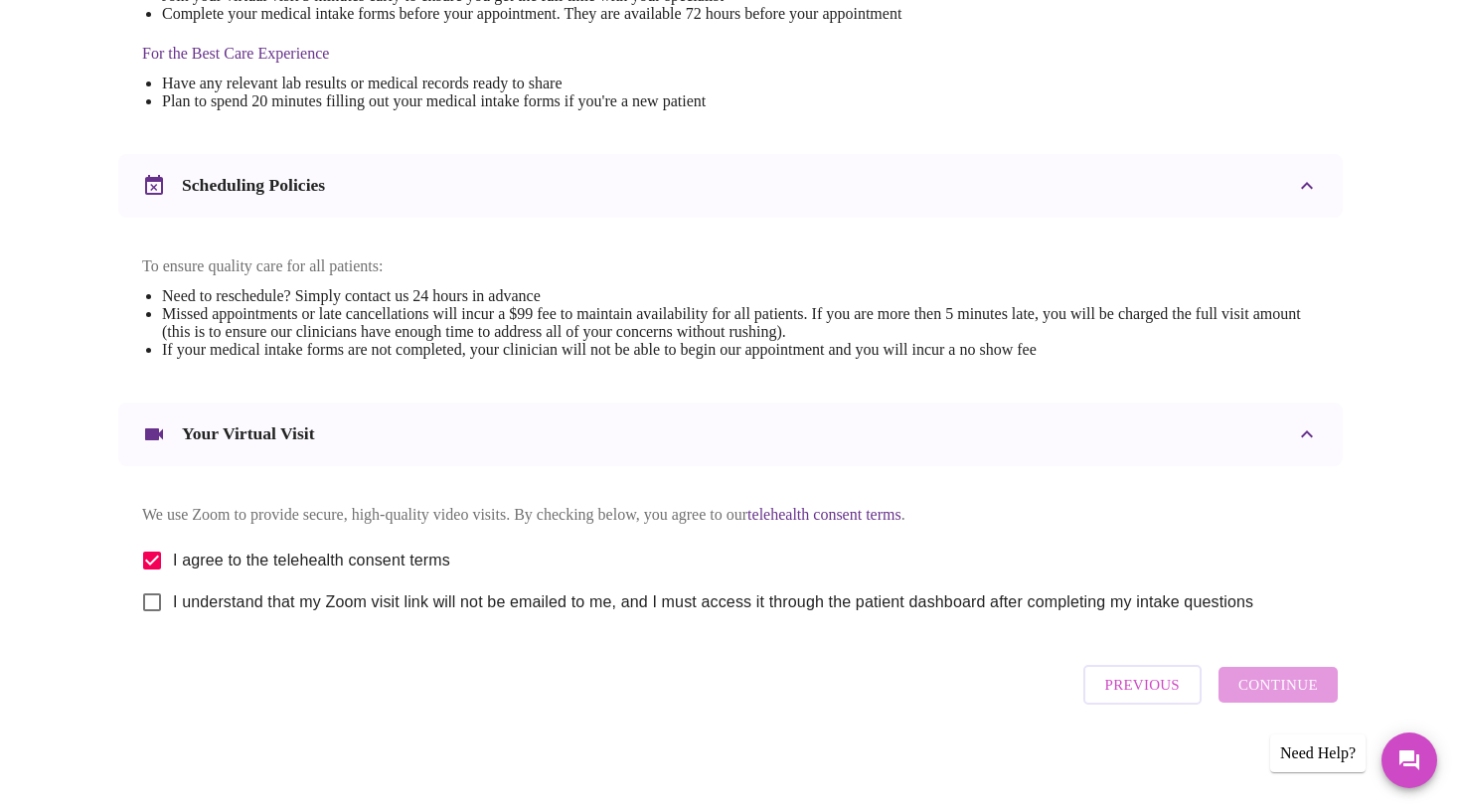 click on "I understand that my Zoom visit link will not be emailed to me, and I must access it through the patient dashboard after completing my intake questions" at bounding box center (152, 602) 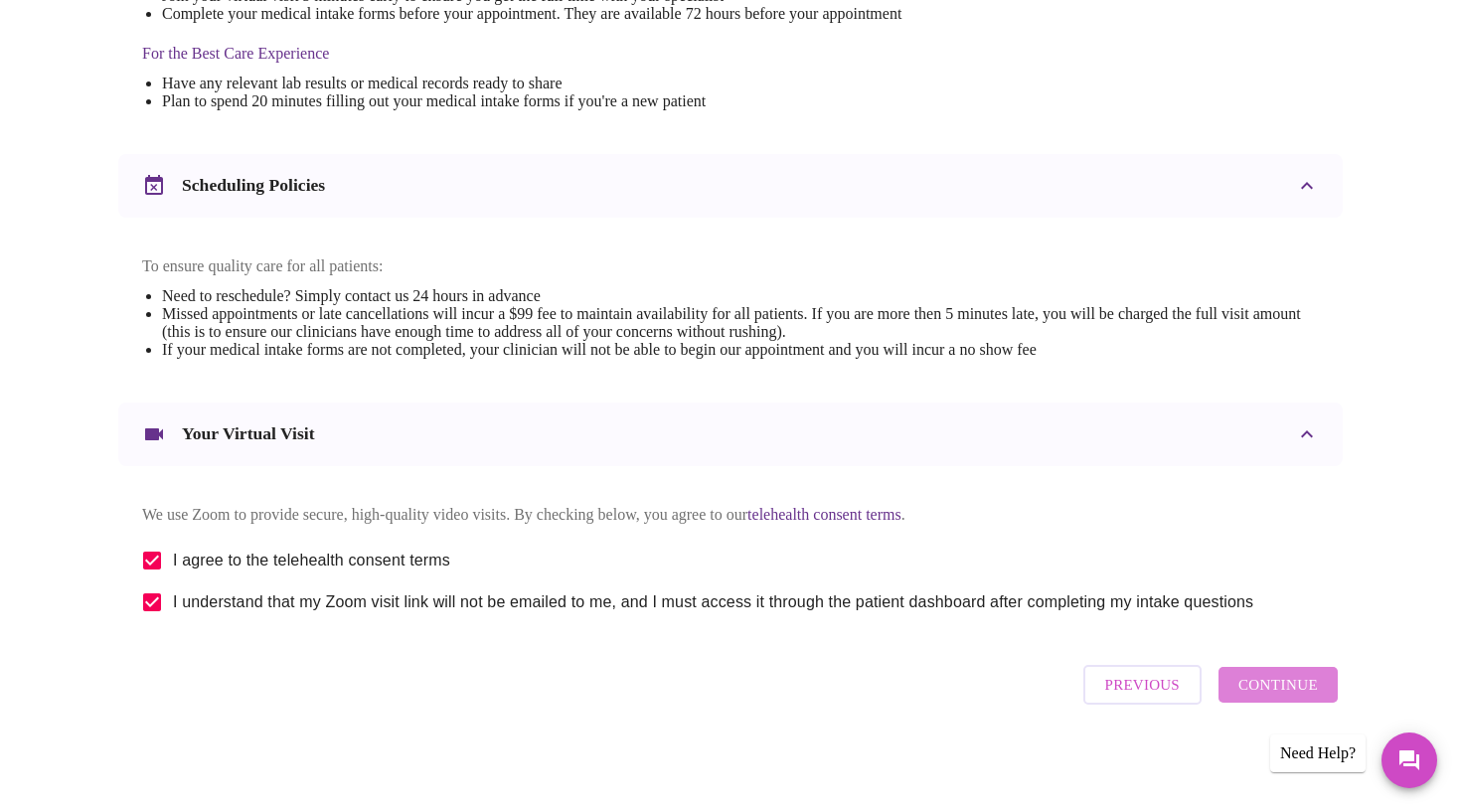 click on "Continue" at bounding box center [1278, 685] 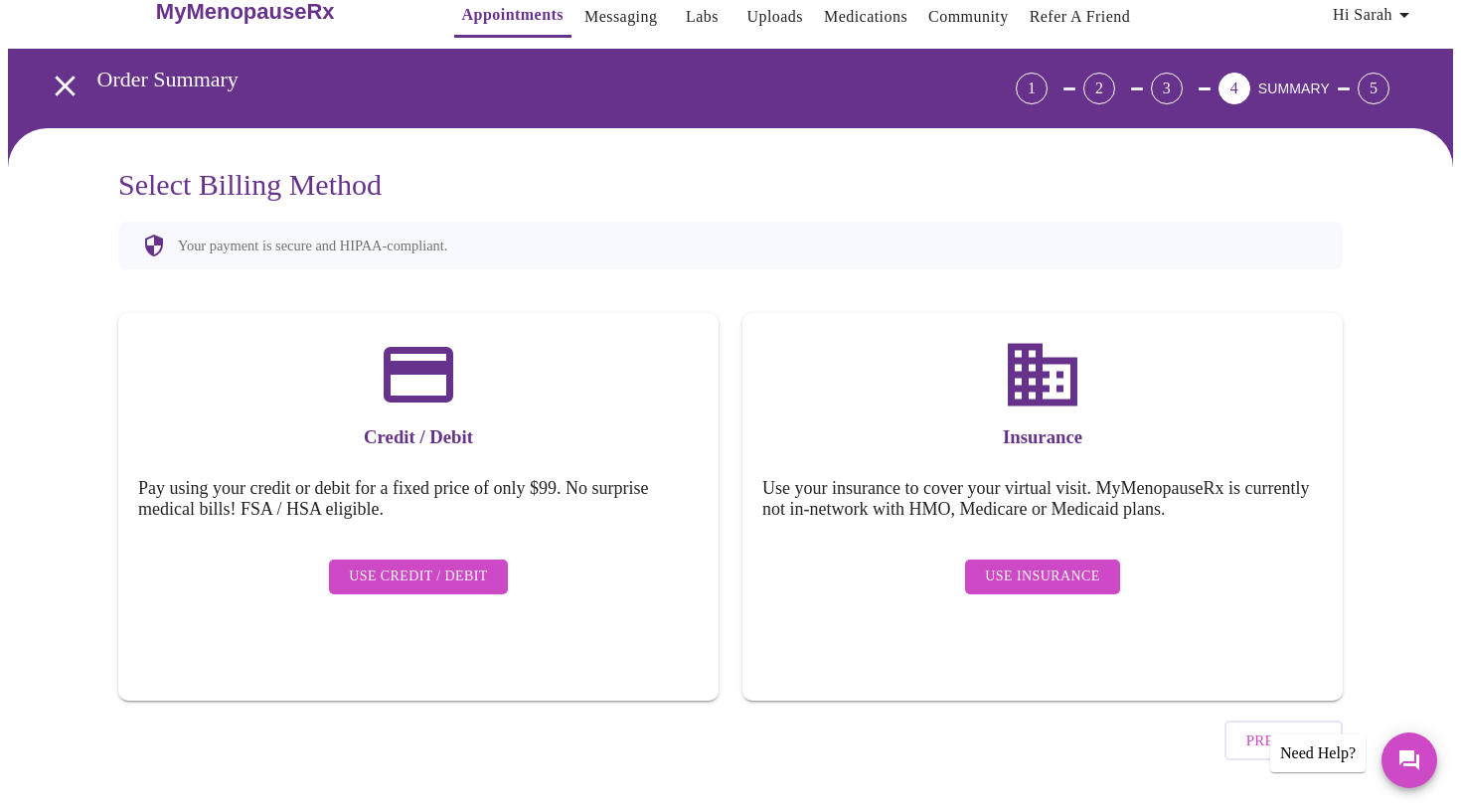 click on "Use Insurance" at bounding box center [1042, 576] 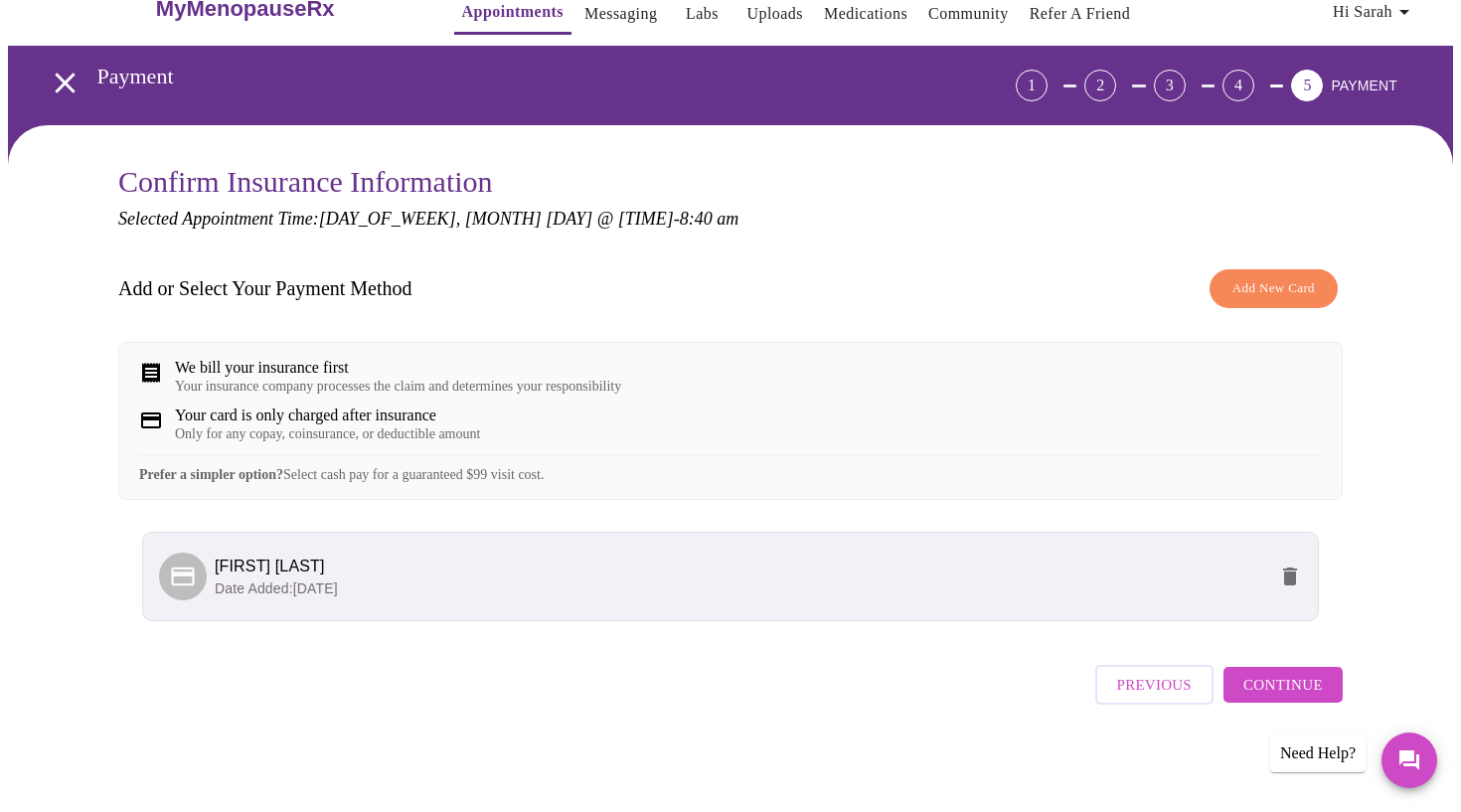 scroll, scrollTop: 53, scrollLeft: 0, axis: vertical 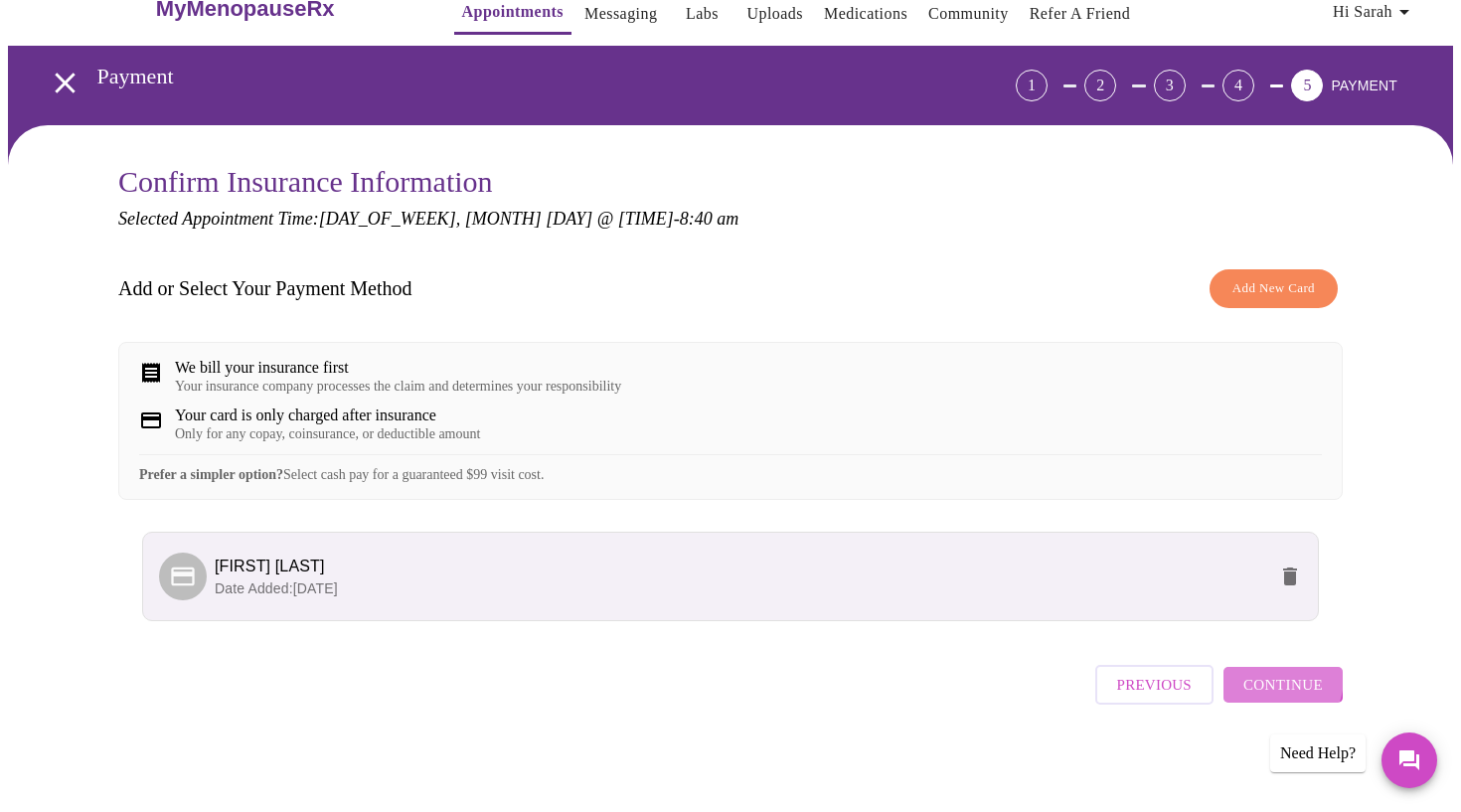 click on "Continue" at bounding box center (1283, 685) 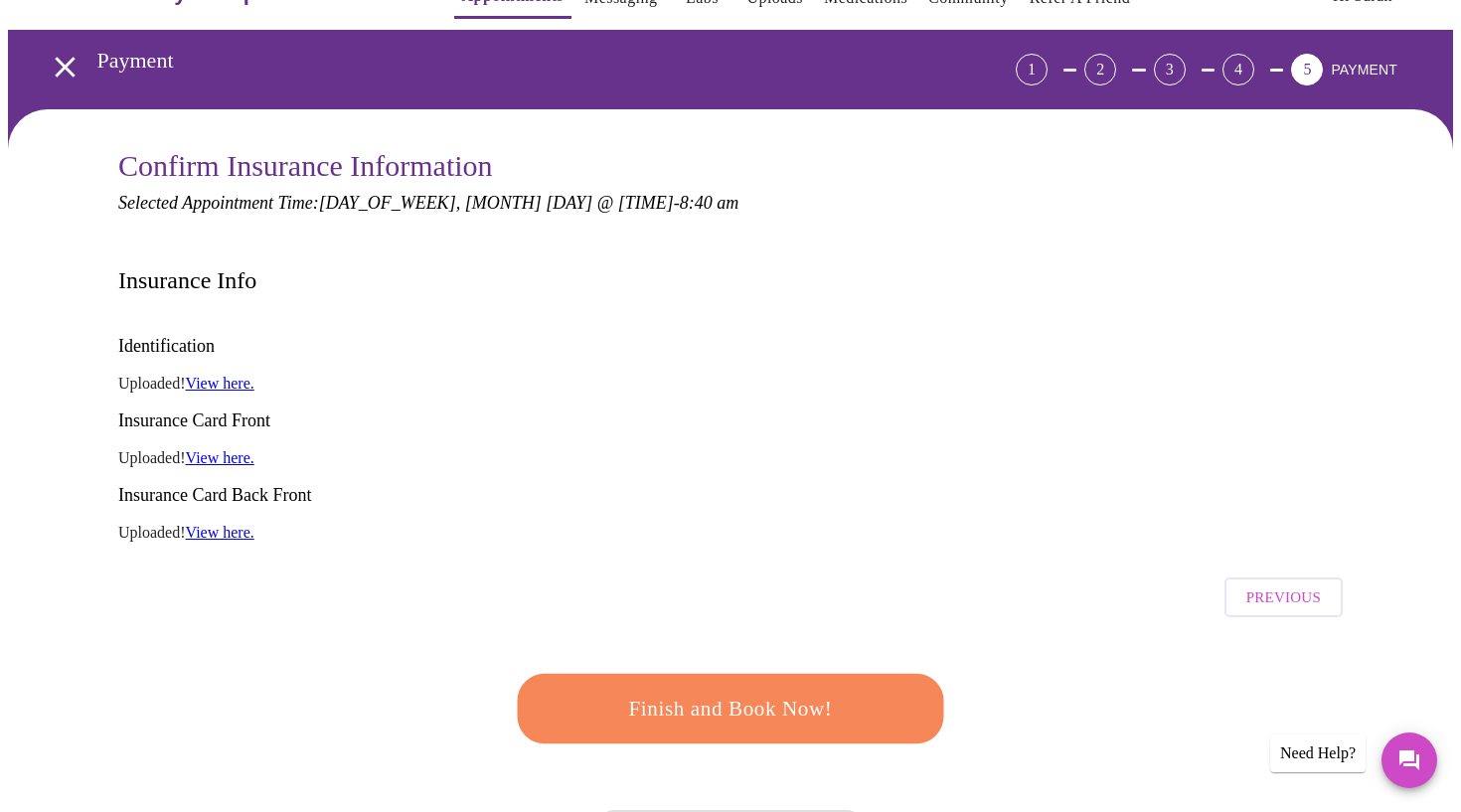 click on "Finish and Book Now!" at bounding box center (730, 709) 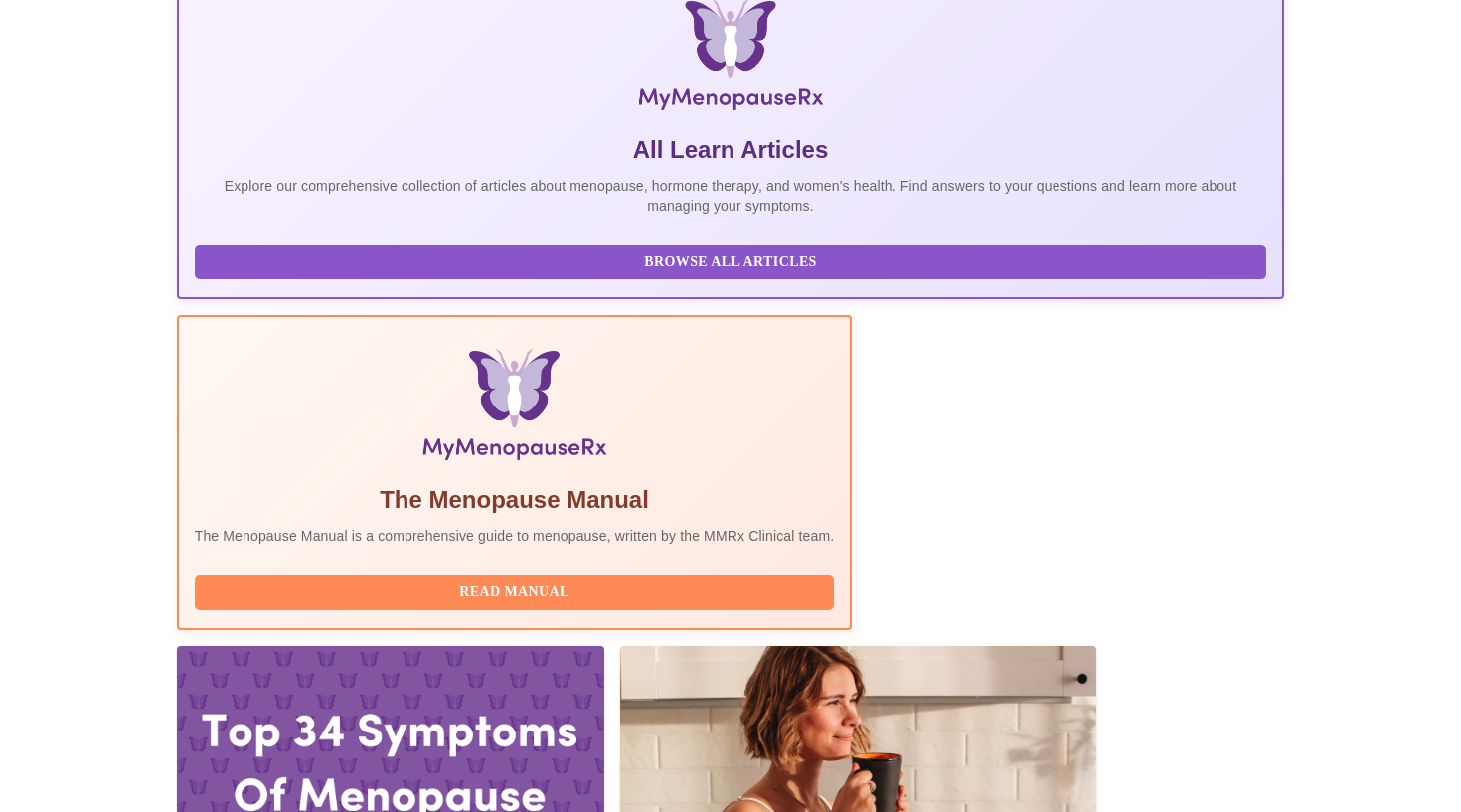 scroll, scrollTop: 323, scrollLeft: 0, axis: vertical 